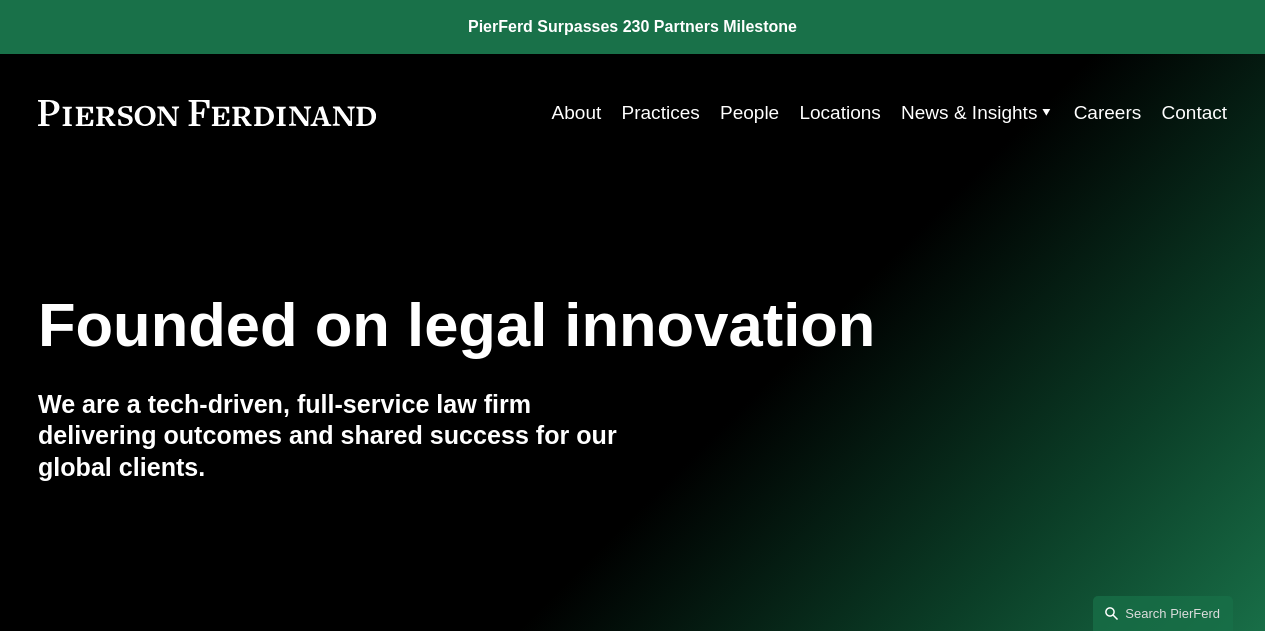 scroll, scrollTop: 0, scrollLeft: 0, axis: both 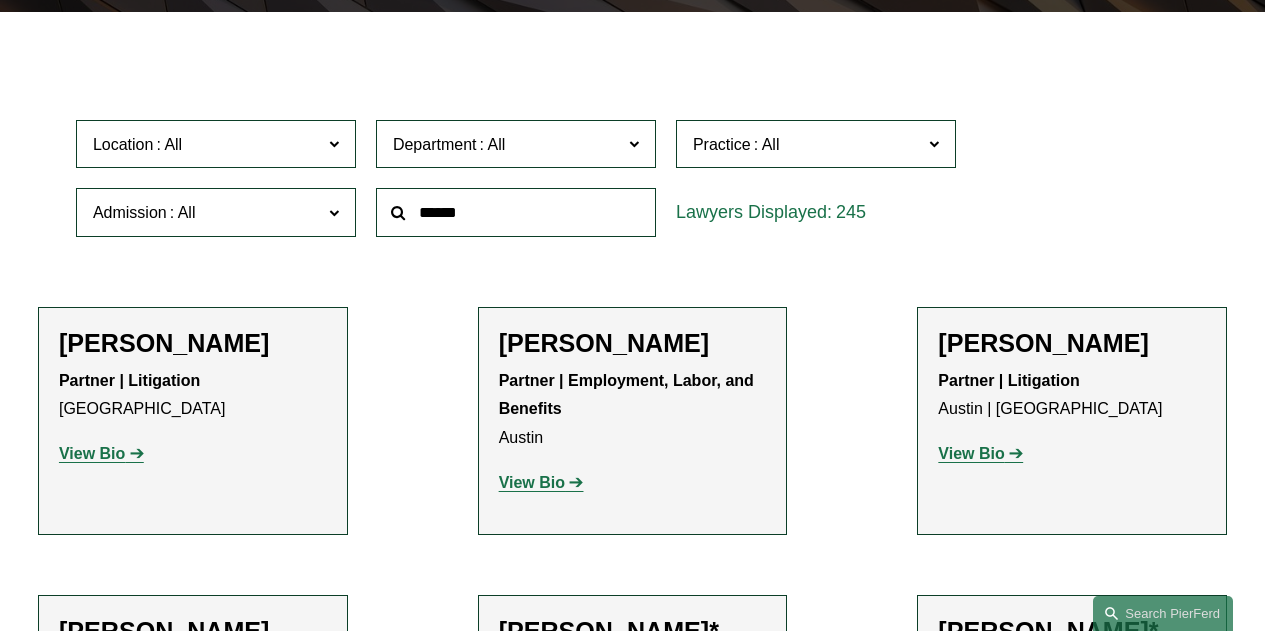 click on "Department" 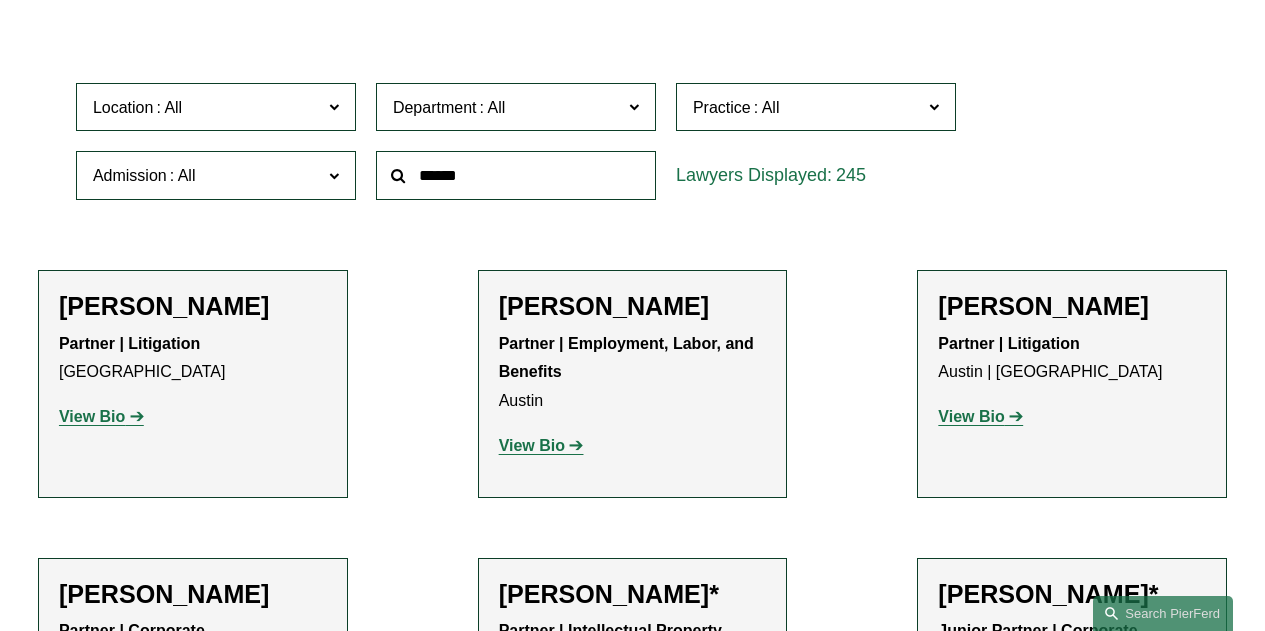 scroll, scrollTop: 500, scrollLeft: 0, axis: vertical 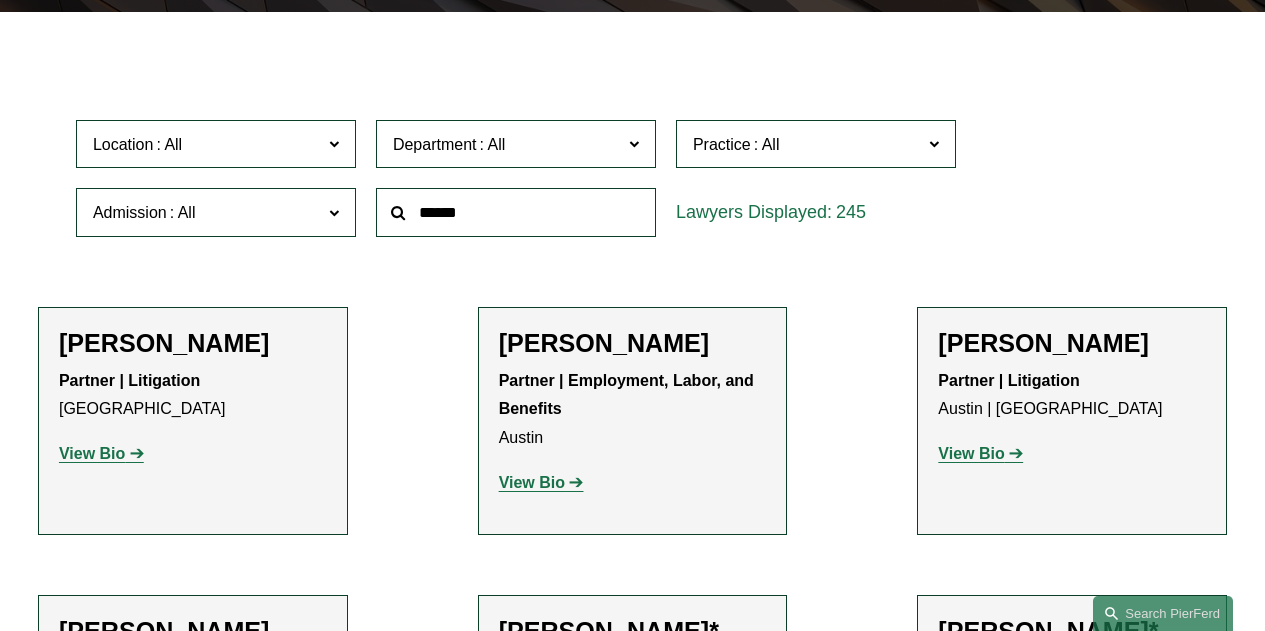 click 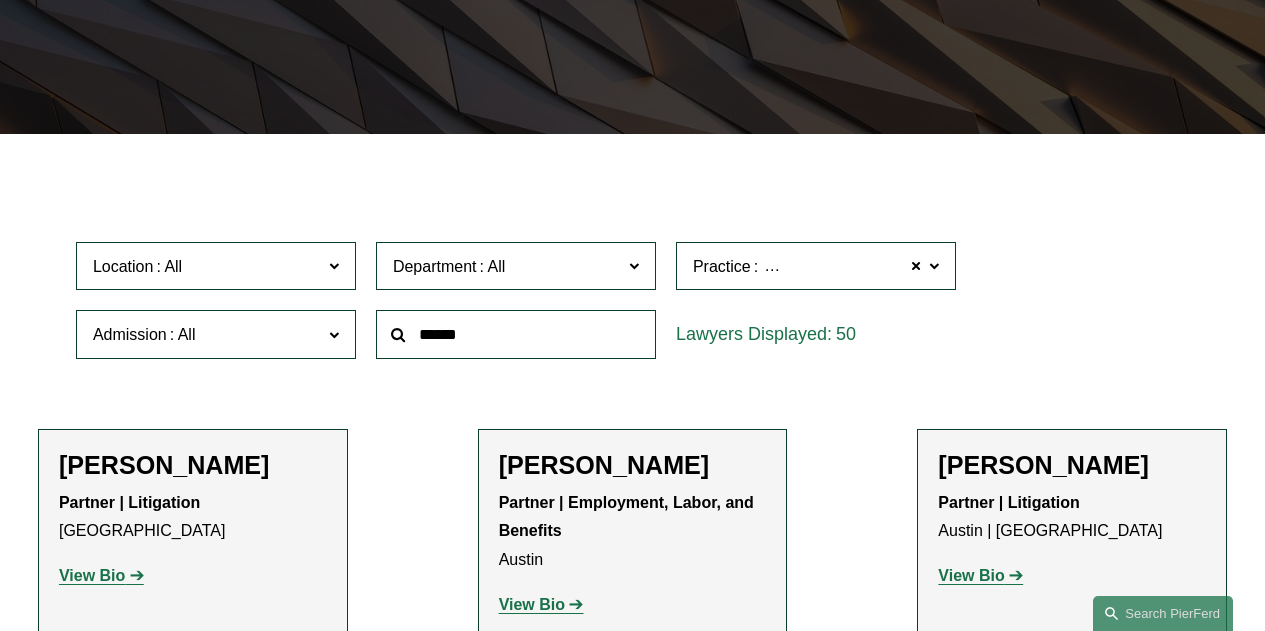 scroll, scrollTop: 304, scrollLeft: 0, axis: vertical 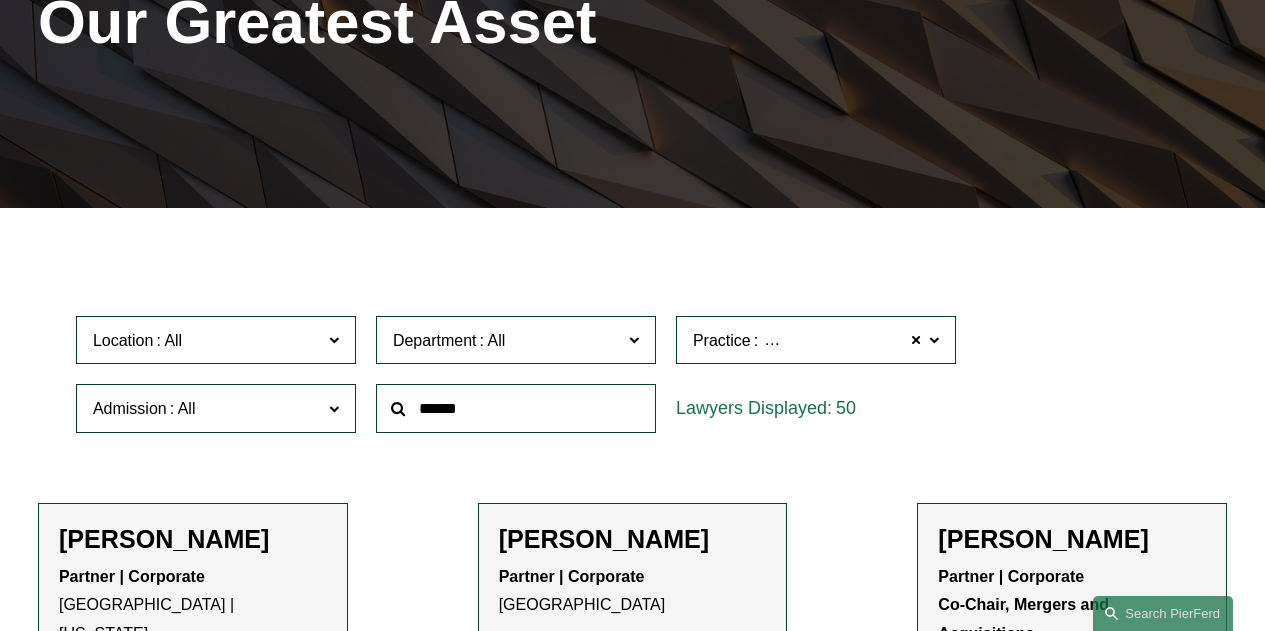 click on "Filter Location All Atlanta Austin Boston Charlotte Chicago Cincinnati Cleveland Columbus Dallas Denver Detroit Houston London Los Angeles Miami New York Northern Virginia Palo Alto Philadelphia Phoenix Princeton Seattle Tampa Washington, D.C. Wilmington Department All Corporate Employment, Labor, and Benefits Intellectual Property Litigation Practice Mergers and Acquisitions Mergers and Acquisitions All Antitrust Counseling Appellate Arbitration and Mediation Banking and Financial Services Bankruptcy, Financial Restructuring, and Reorganization Broker-Dealer Regulation Cannabis, Hemp & CBD Capital Markets Civil Pretrial and Trial Services Class Action Defense Commercial Litigation Commercial Transactions Commodities, Futures & Derivatives Communications & Media Condemnation and Eminent Domain Construction and Design Professional Copyrights Cyber, Privacy & Technology Education Emerging Companies Employment and Labor Energy, Gas, and Oil Law Energy, Renewables, and Sustainability Entertainment FDA Franchising" 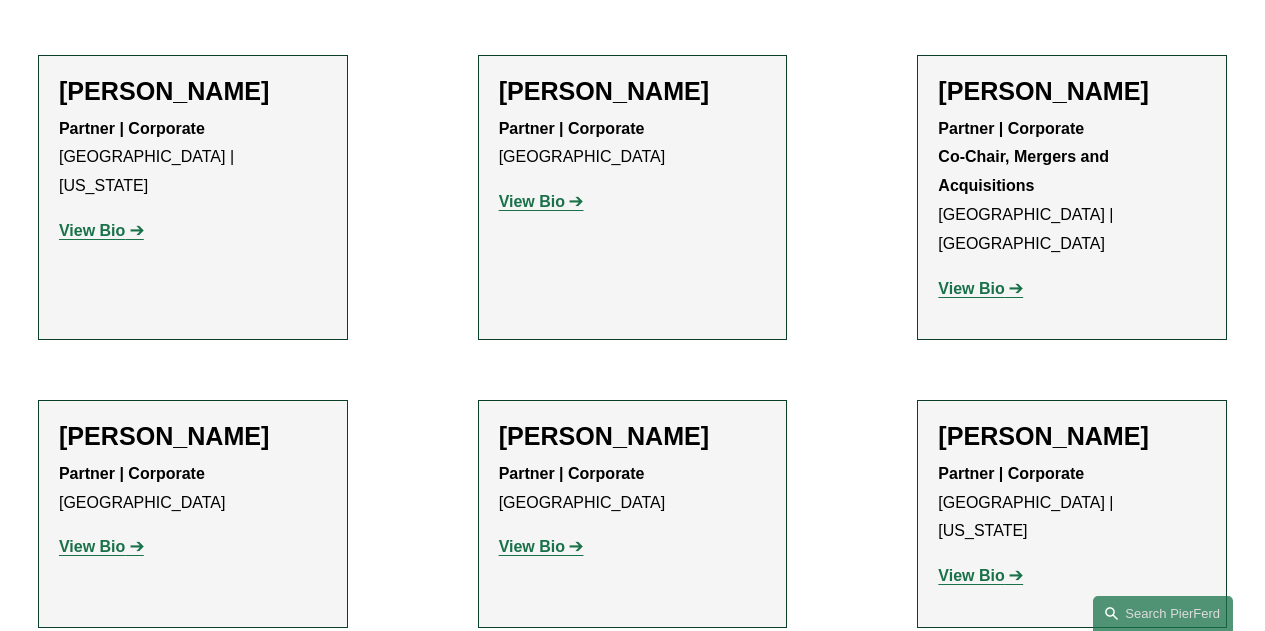 scroll, scrollTop: 704, scrollLeft: 0, axis: vertical 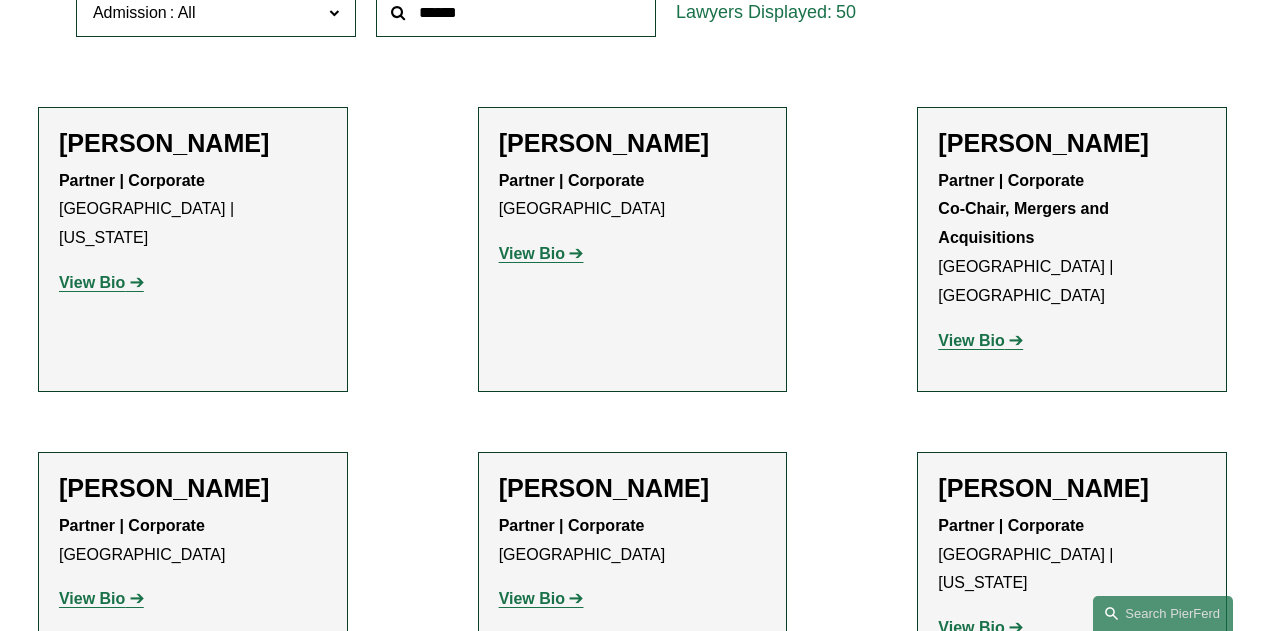 click on "View Bio" 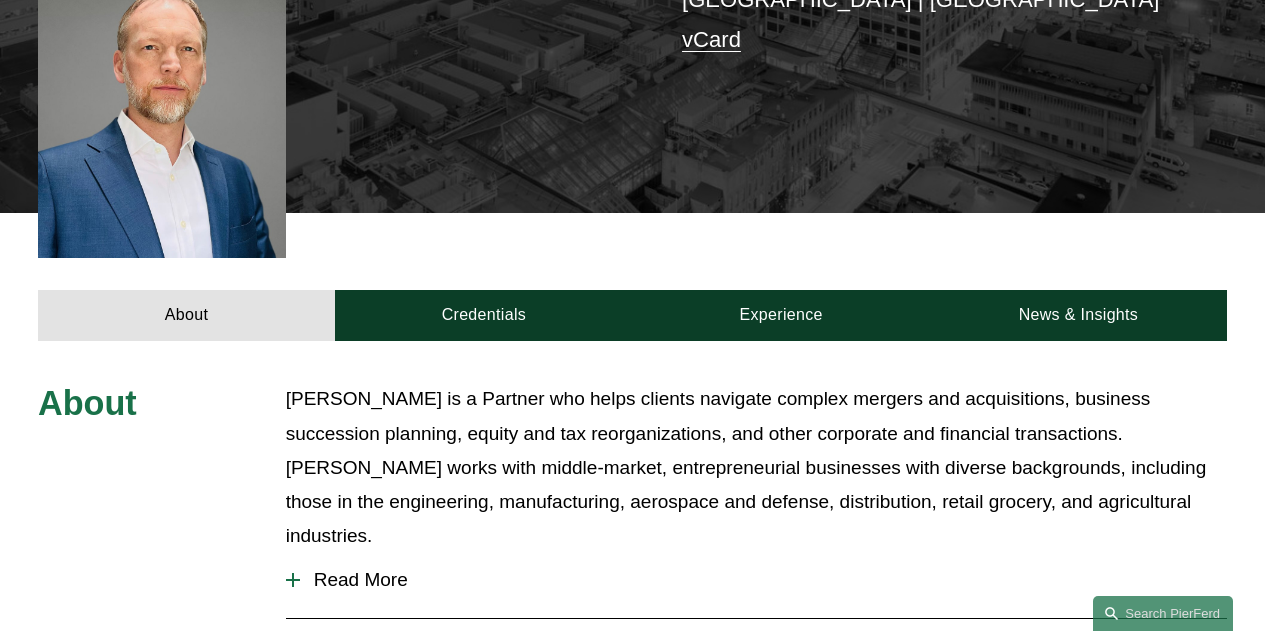 scroll, scrollTop: 700, scrollLeft: 0, axis: vertical 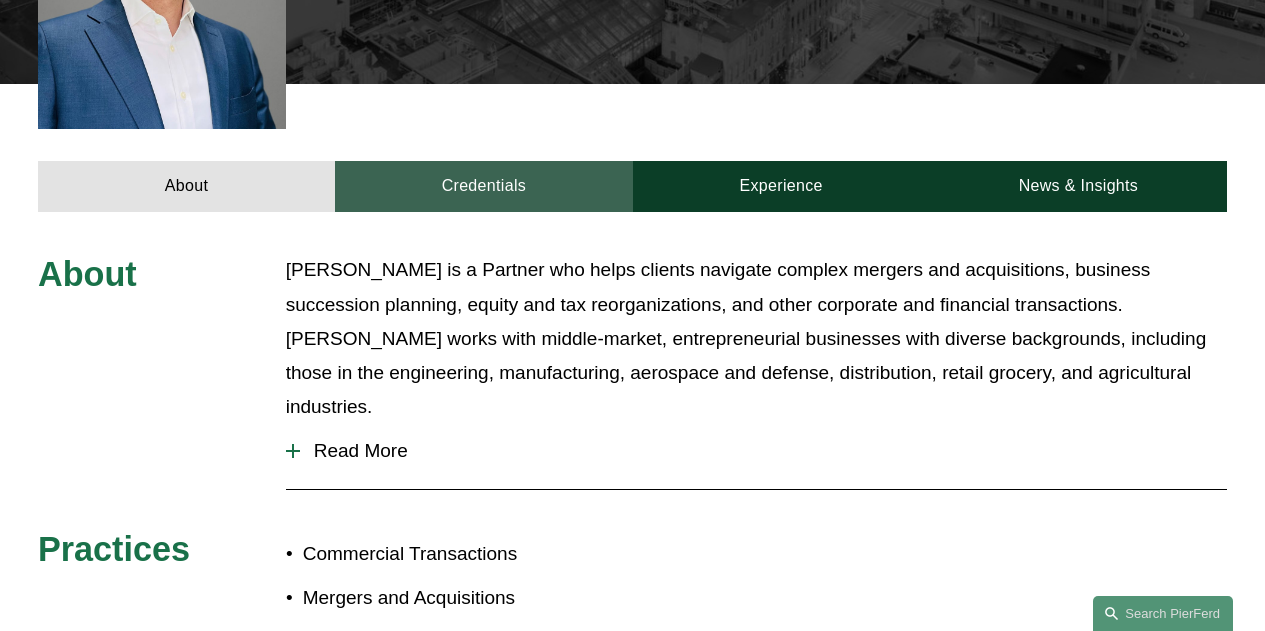 click on "Credentials" at bounding box center (483, 186) 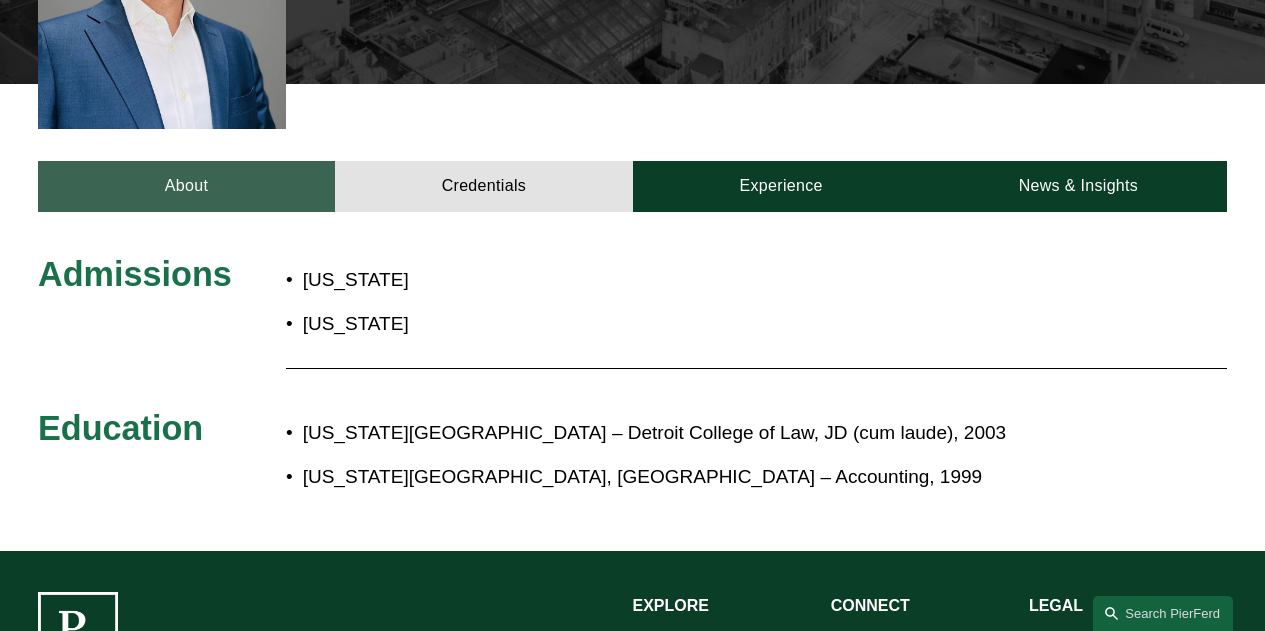 click on "About" at bounding box center (186, 186) 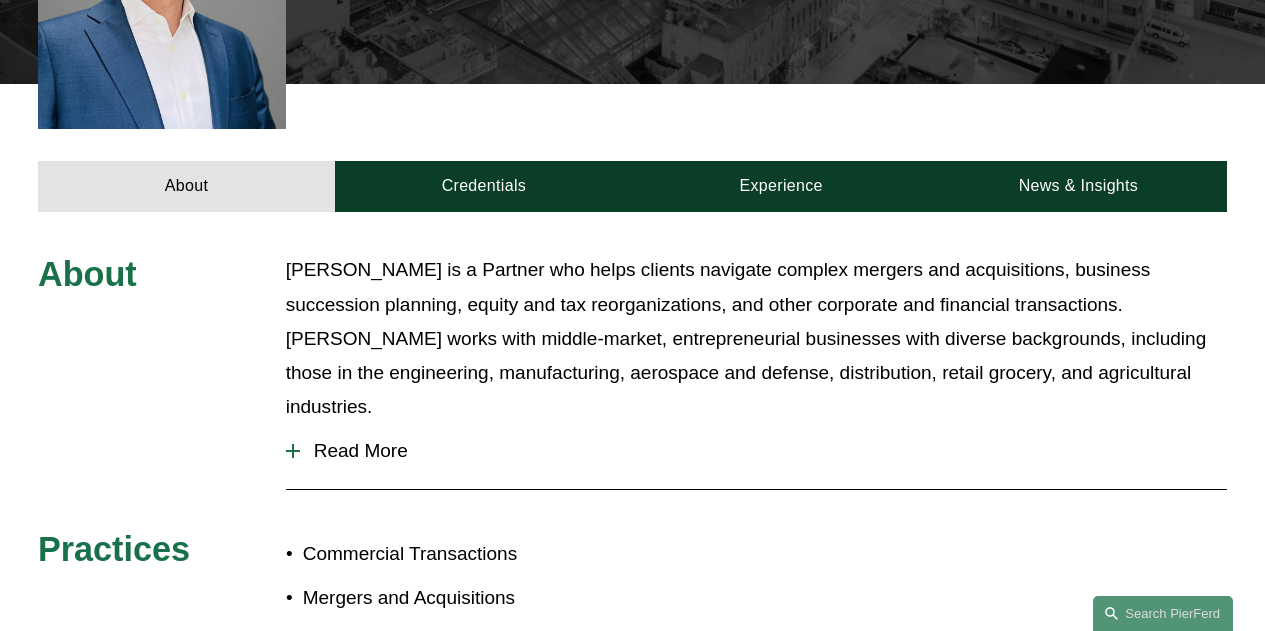 click on "Read More" at bounding box center [763, 451] 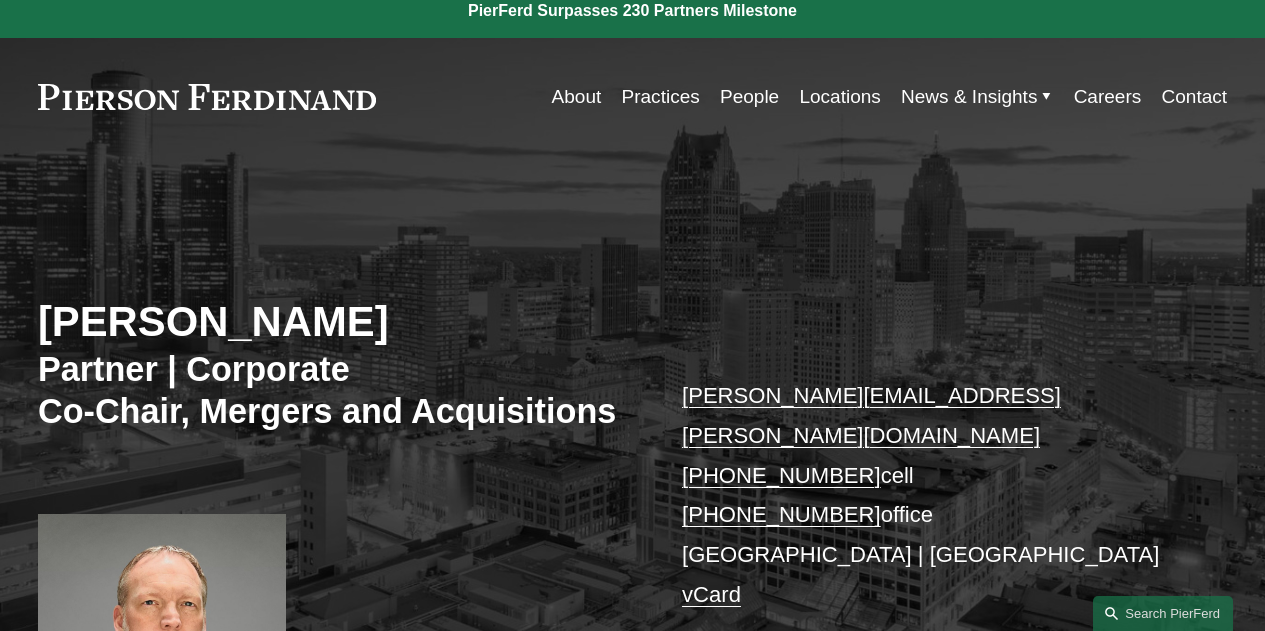 scroll, scrollTop: 0, scrollLeft: 0, axis: both 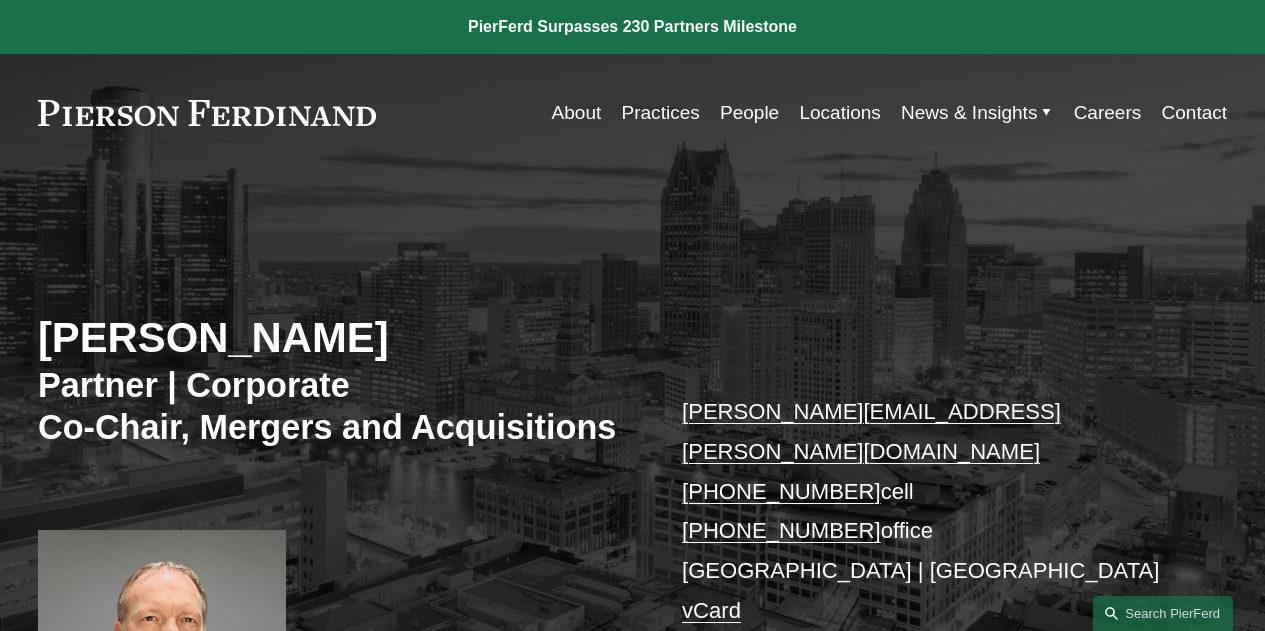 type 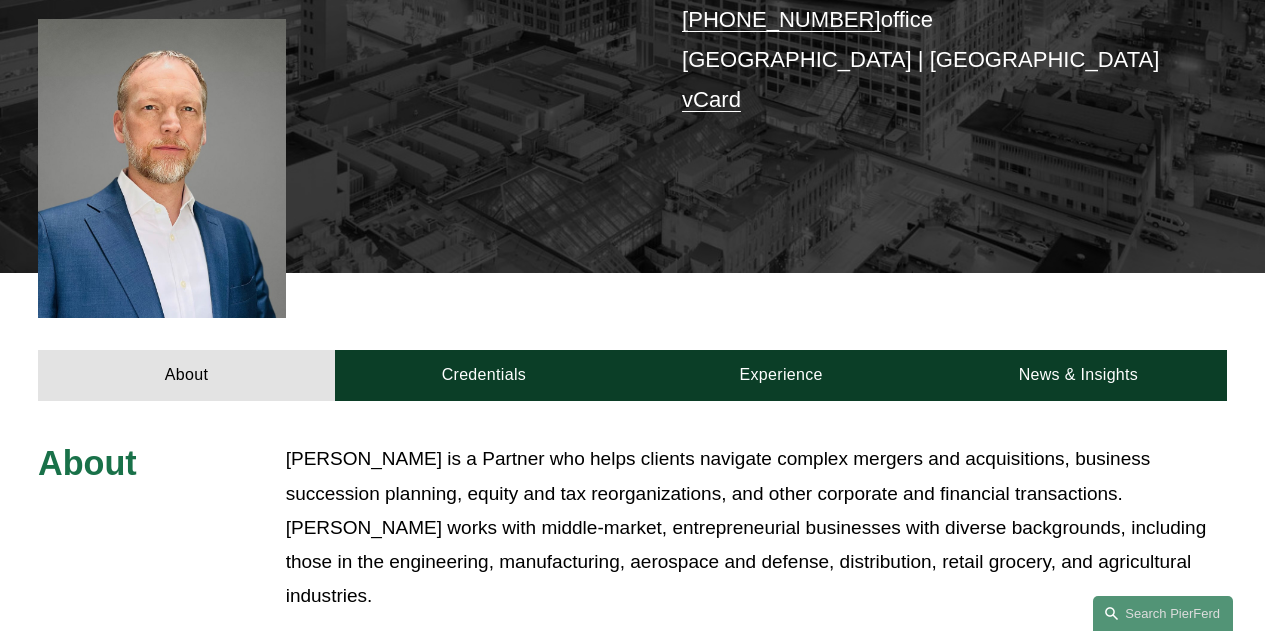 scroll, scrollTop: 800, scrollLeft: 0, axis: vertical 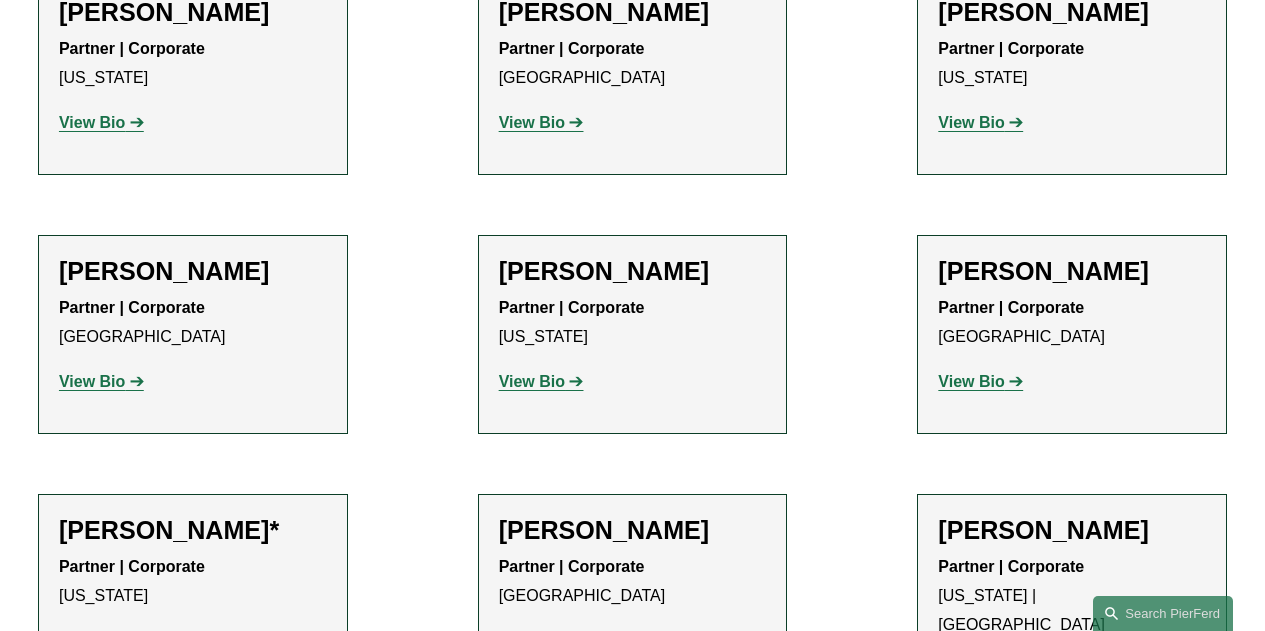 click on "[PERSON_NAME]" 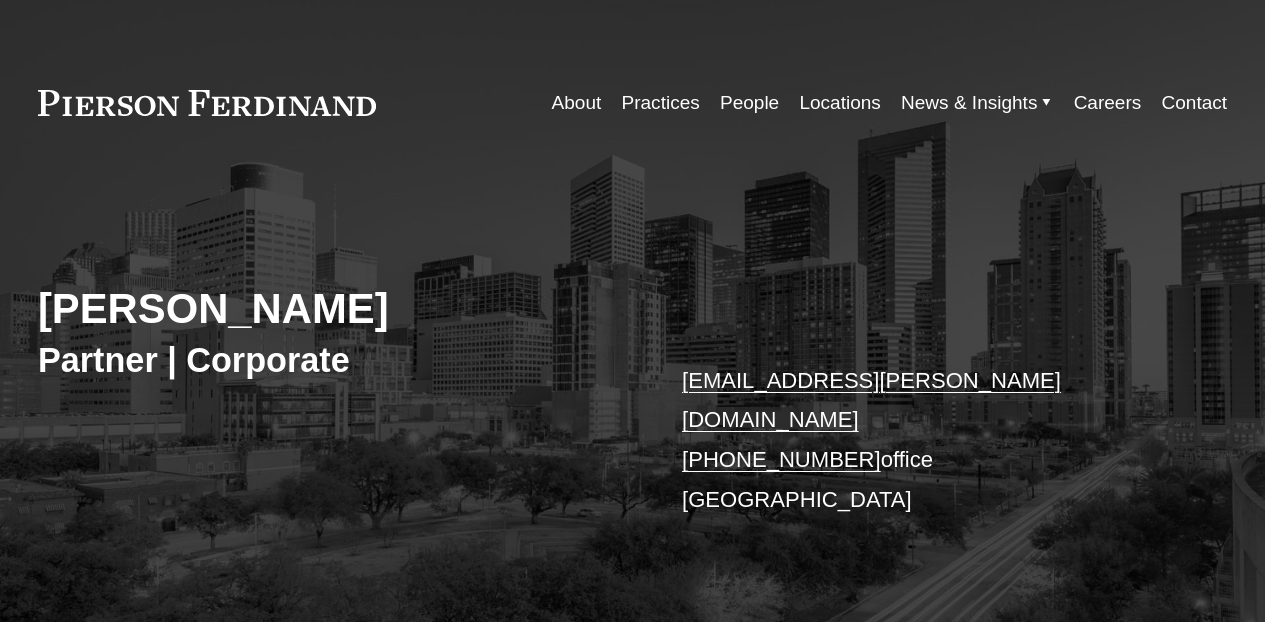 scroll, scrollTop: 0, scrollLeft: 0, axis: both 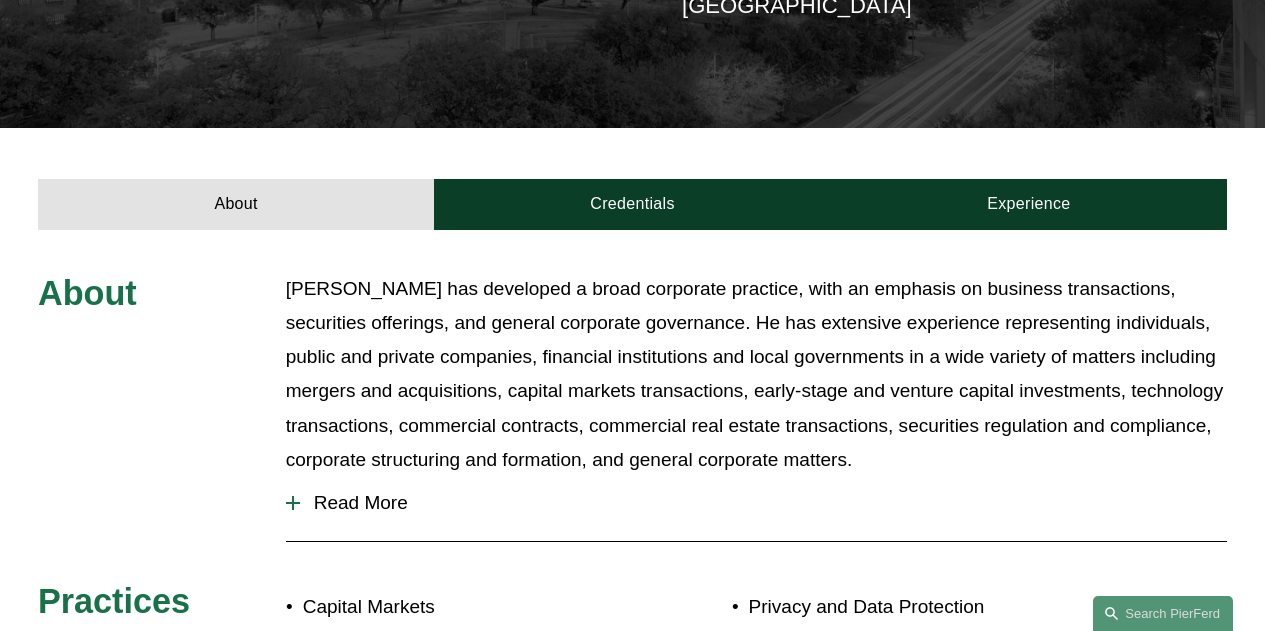 click on "Read More" at bounding box center [763, 503] 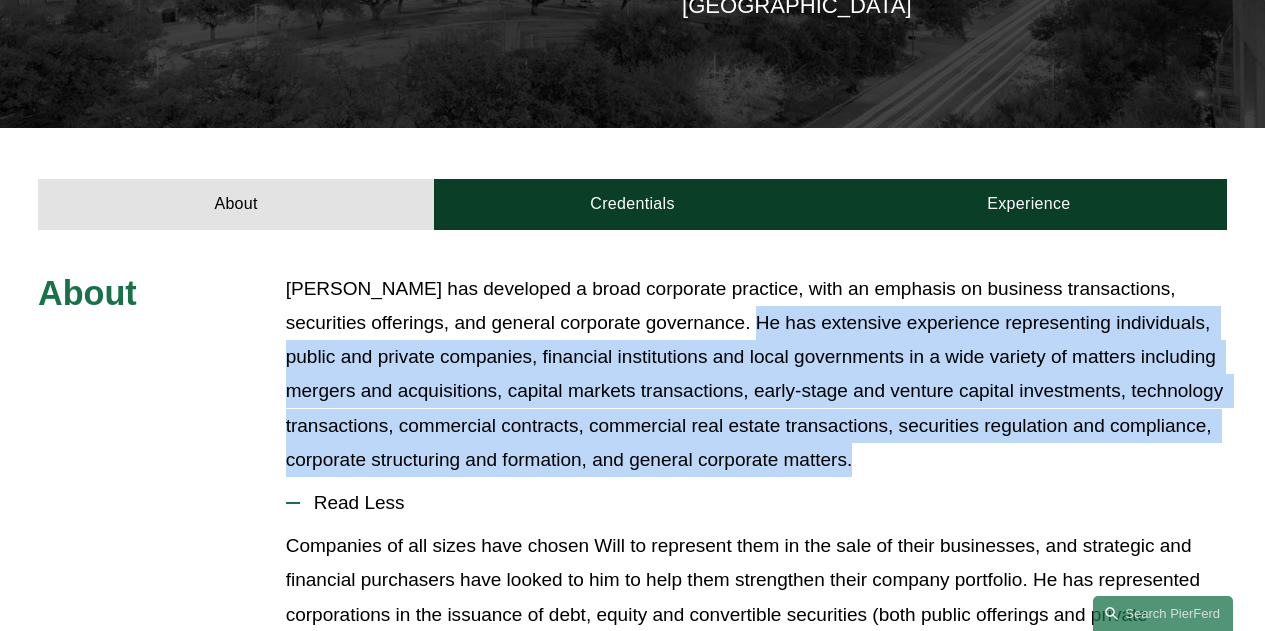 drag, startPoint x: 674, startPoint y: 286, endPoint x: 971, endPoint y: 418, distance: 325.0123 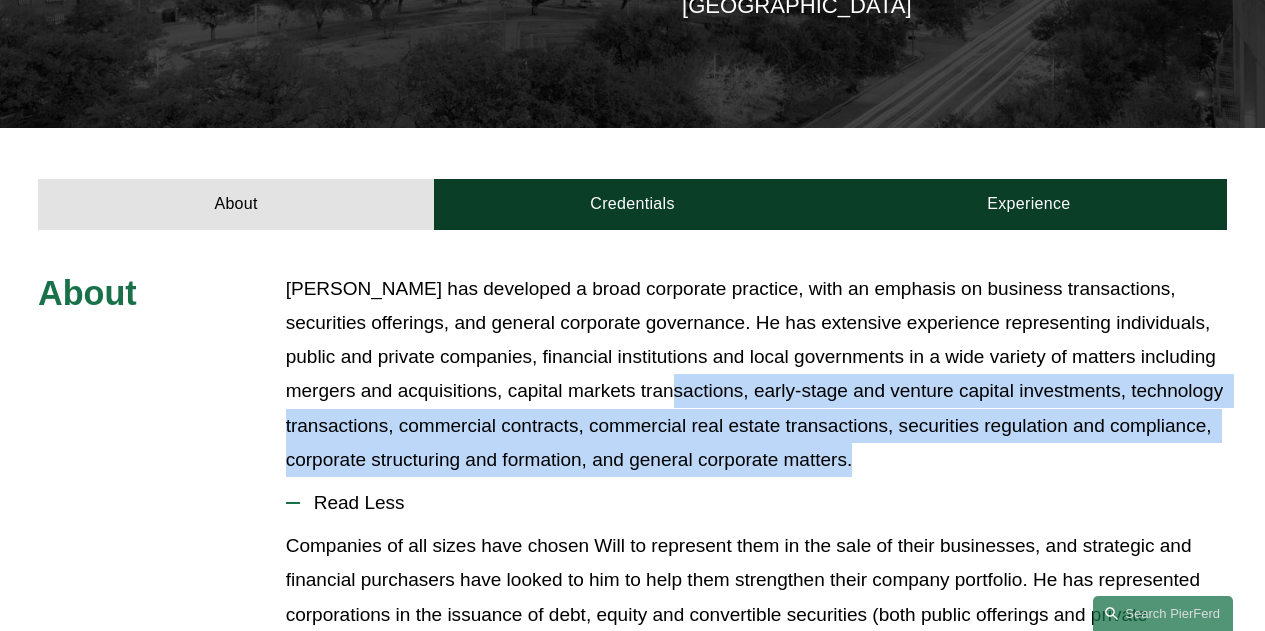 drag, startPoint x: 987, startPoint y: 421, endPoint x: 596, endPoint y: 354, distance: 396.69888 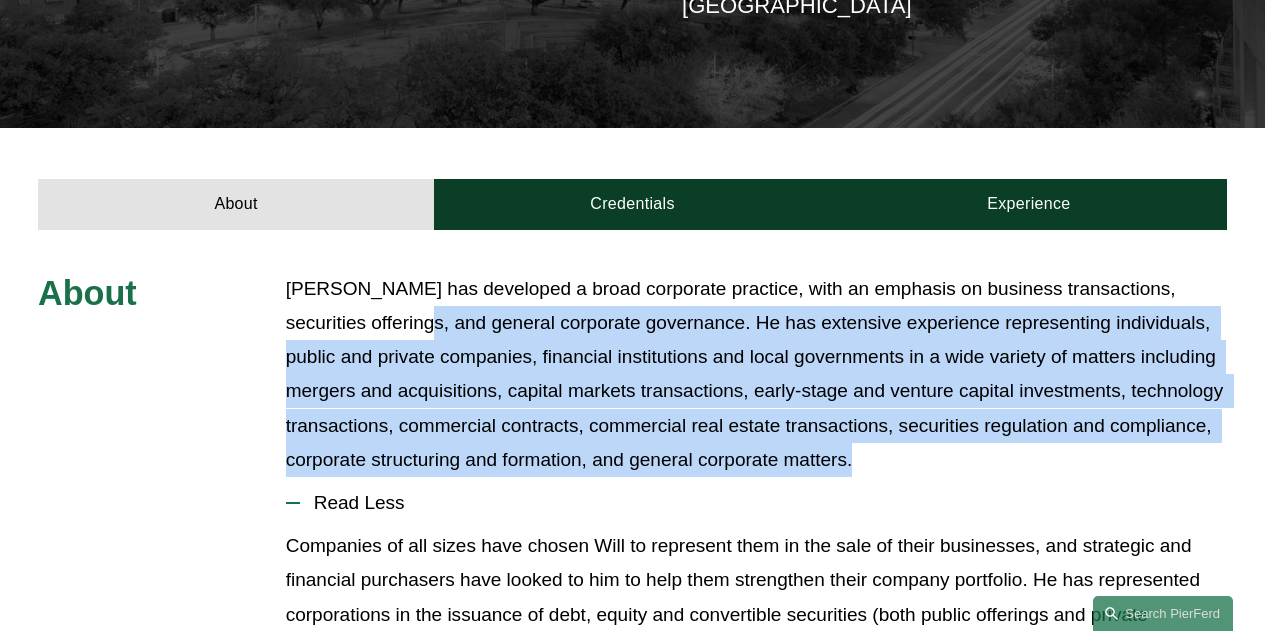 drag, startPoint x: 380, startPoint y: 325, endPoint x: 931, endPoint y: 418, distance: 558.79333 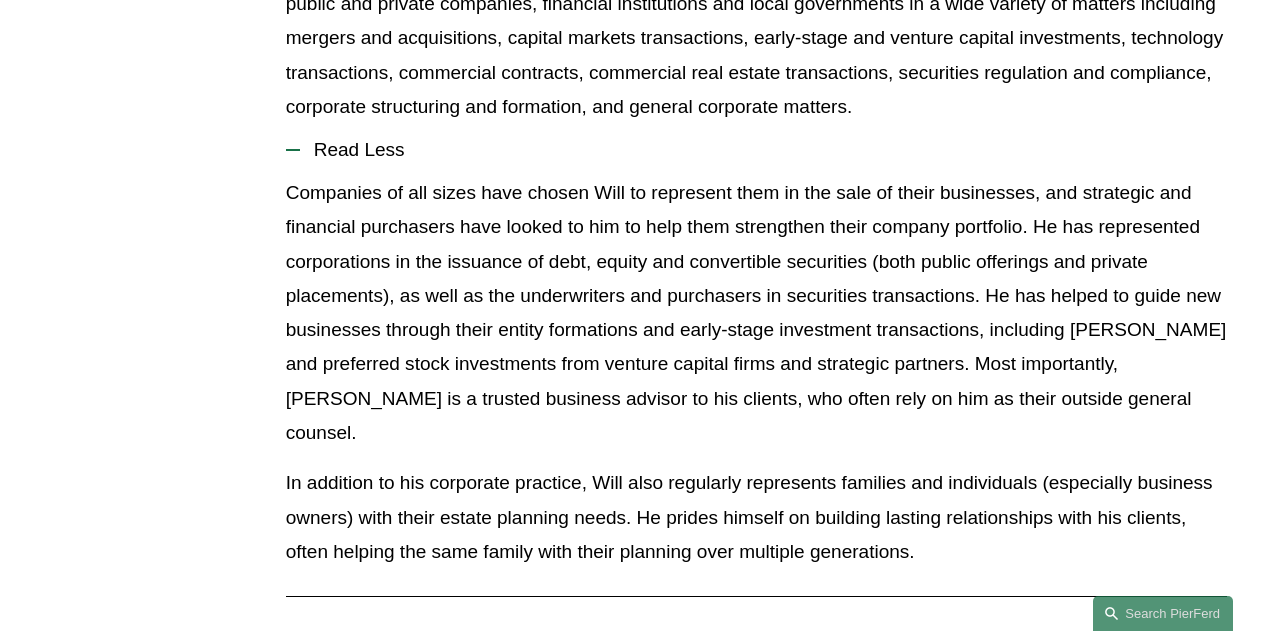 scroll, scrollTop: 923, scrollLeft: 0, axis: vertical 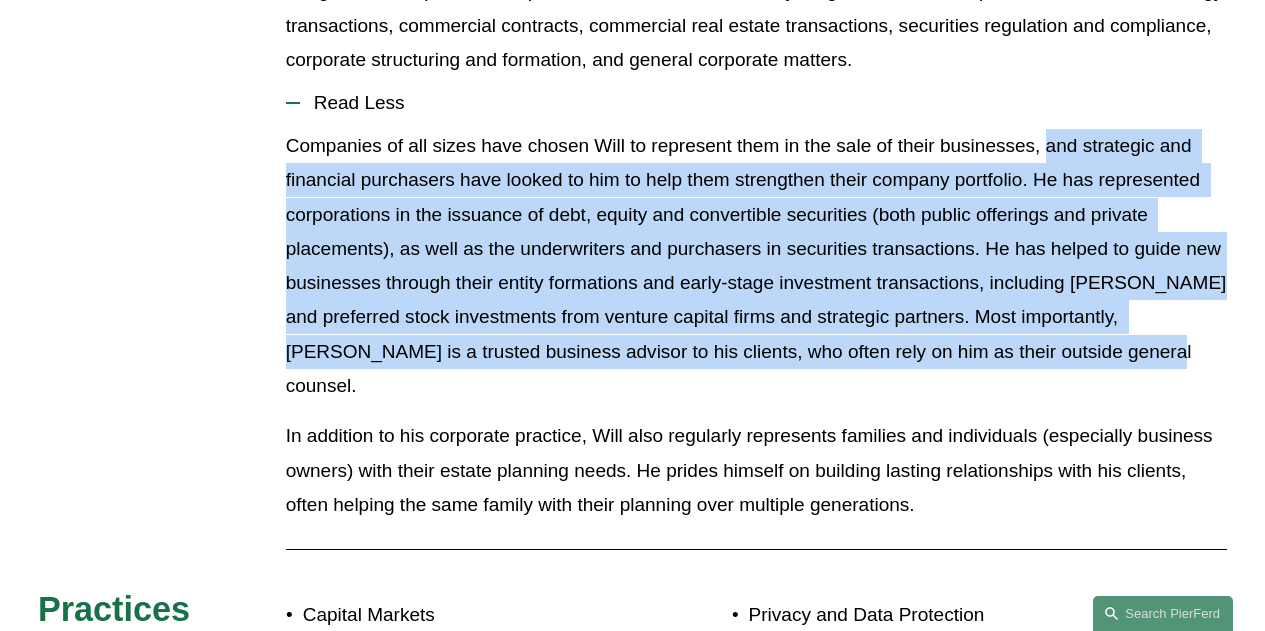 drag, startPoint x: 1051, startPoint y: 110, endPoint x: 1108, endPoint y: 309, distance: 207.00241 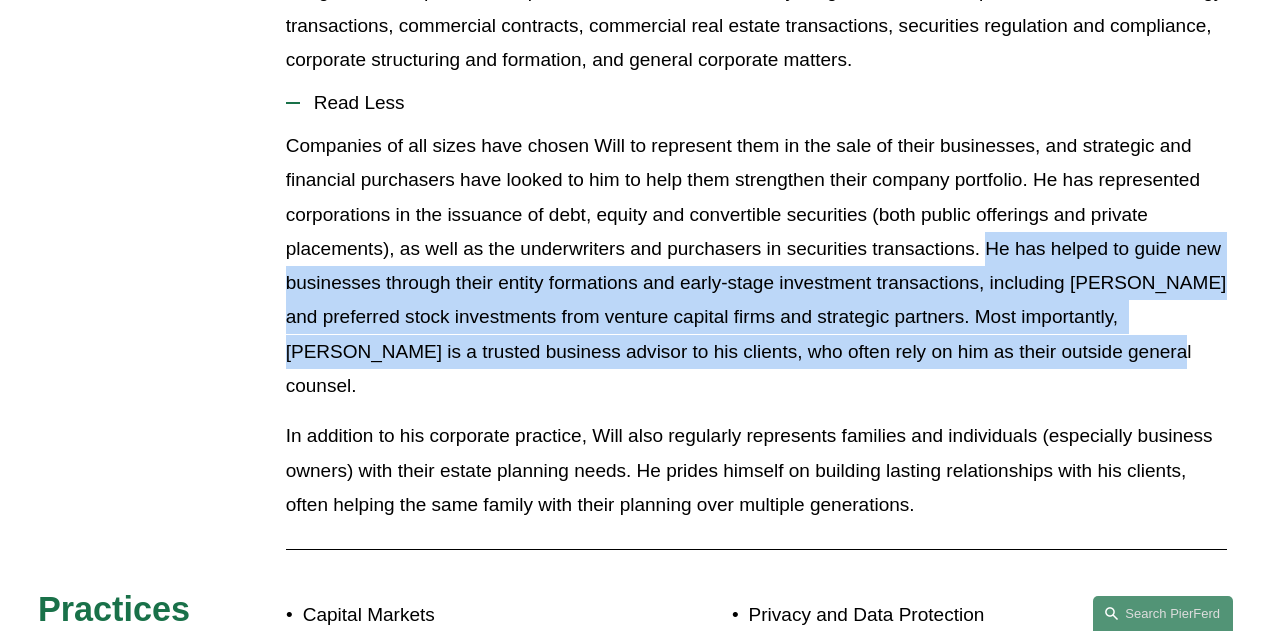 drag, startPoint x: 1108, startPoint y: 309, endPoint x: 988, endPoint y: 219, distance: 150 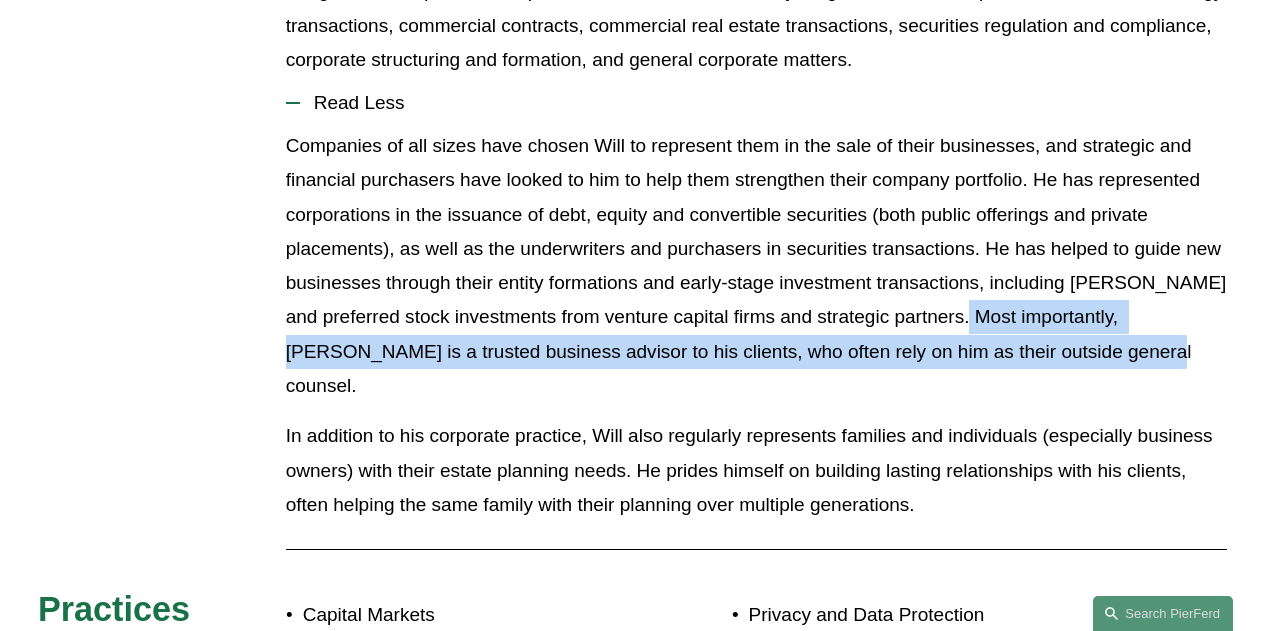 drag, startPoint x: 940, startPoint y: 277, endPoint x: 1079, endPoint y: 319, distance: 145.20676 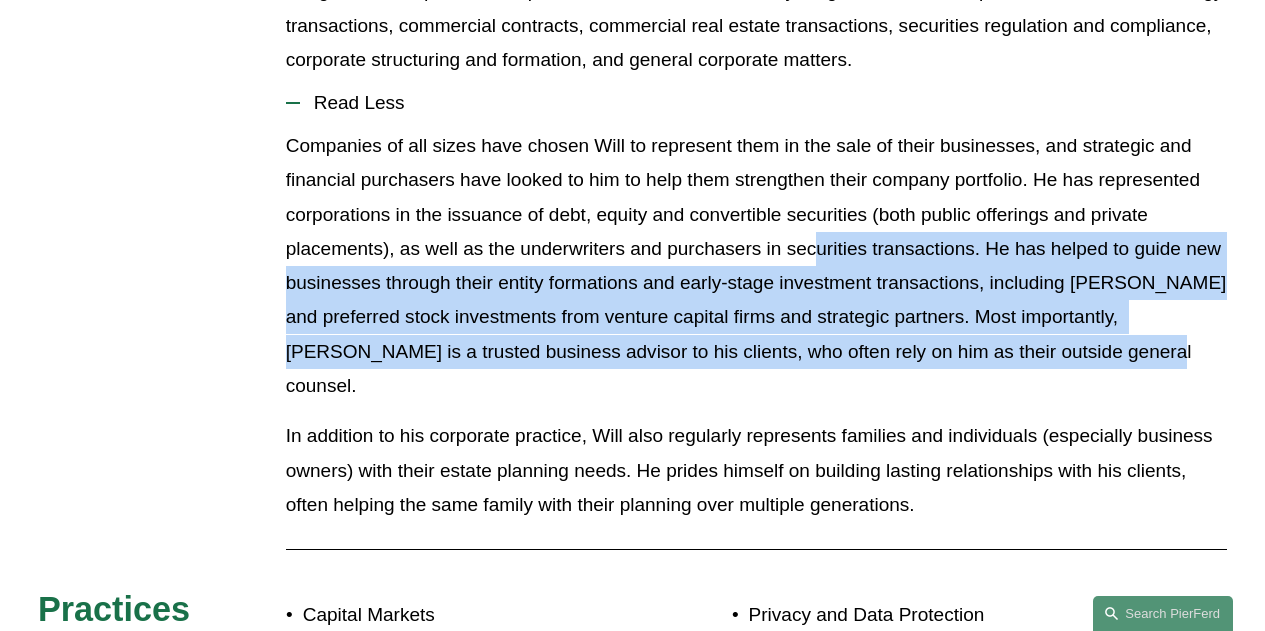 drag, startPoint x: 1073, startPoint y: 319, endPoint x: 804, endPoint y: 224, distance: 285.28232 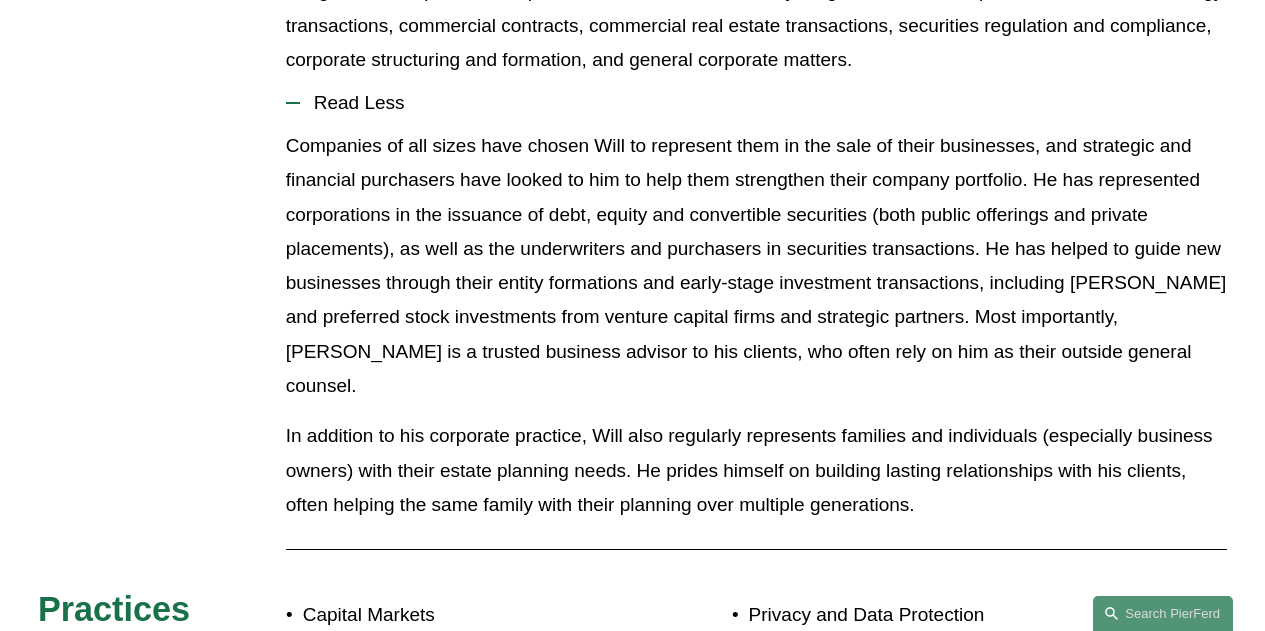 click on "Companies of all sizes have chosen Will to represent them in the sale of their businesses, and strategic and financial purchasers have looked to him to help them strengthen their company portfolio. He has represented corporations in the issuance of debt, equity and convertible securities (both public offerings and private placements), as well as the underwriters and purchasers in securities transactions. He has helped to guide new businesses through their entity formations and early-stage investment transactions, including angel rounds and preferred stock investments from venture capital firms and strategic partners. Most importantly, Will is a trusted business advisor to his clients, who often rely on him as their outside general counsel." at bounding box center (756, 266) 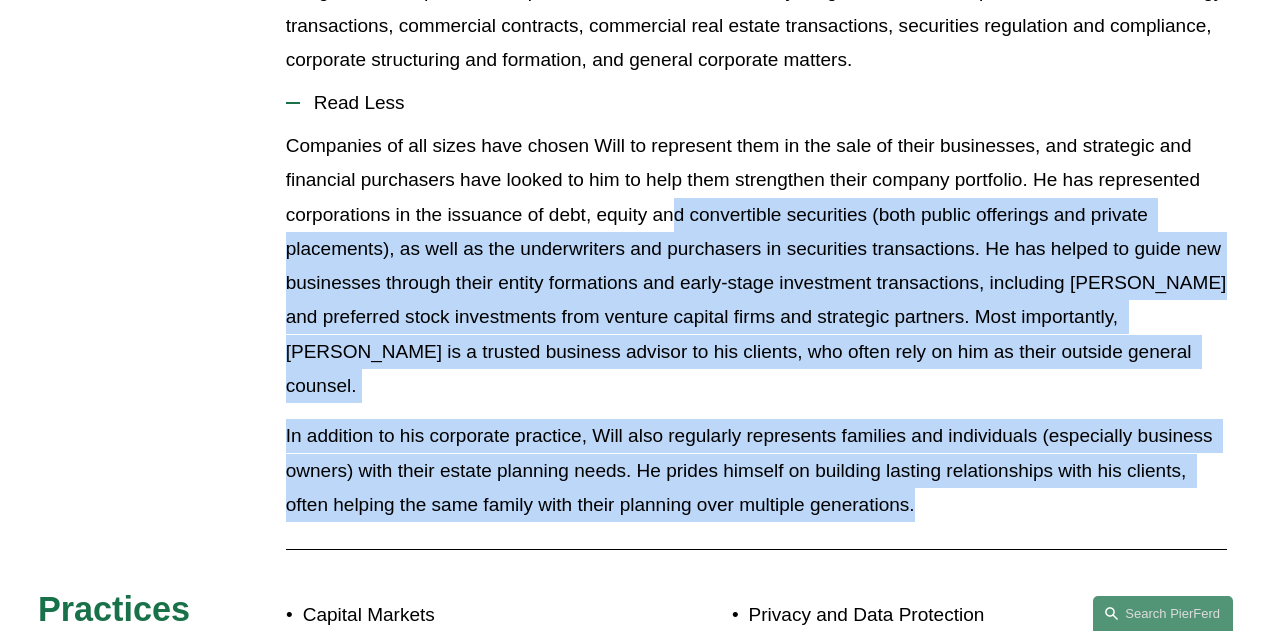 drag, startPoint x: 676, startPoint y: 189, endPoint x: 1012, endPoint y: 430, distance: 413.49365 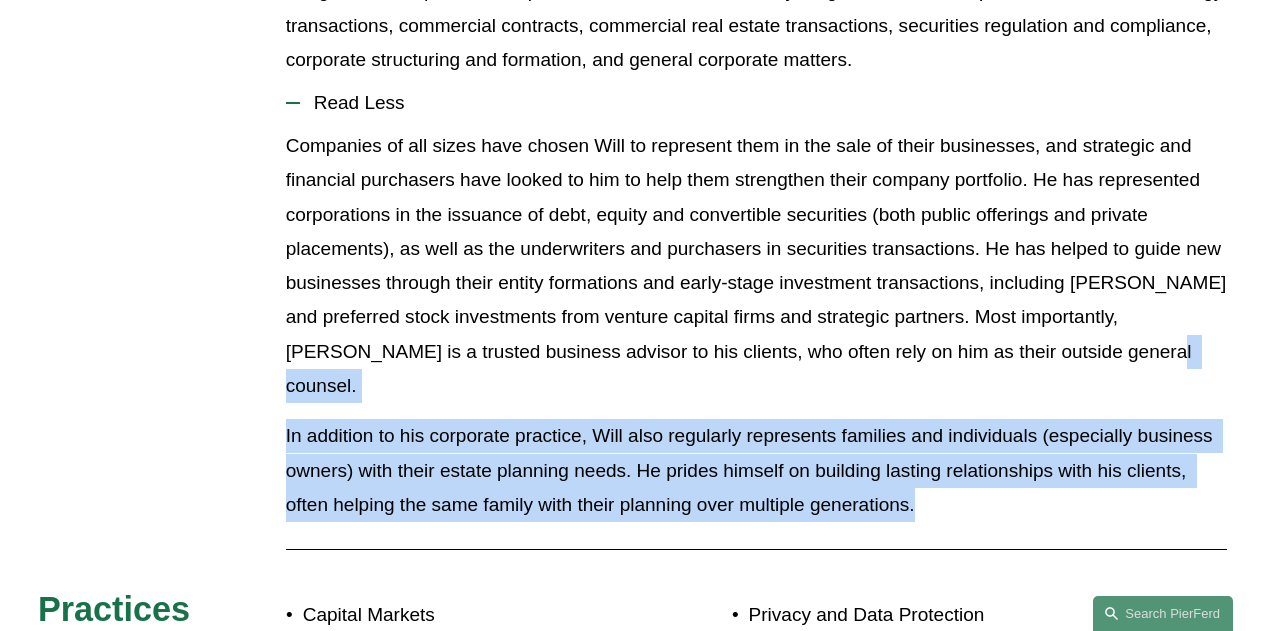 drag, startPoint x: 1045, startPoint y: 324, endPoint x: 1050, endPoint y: 432, distance: 108.11568 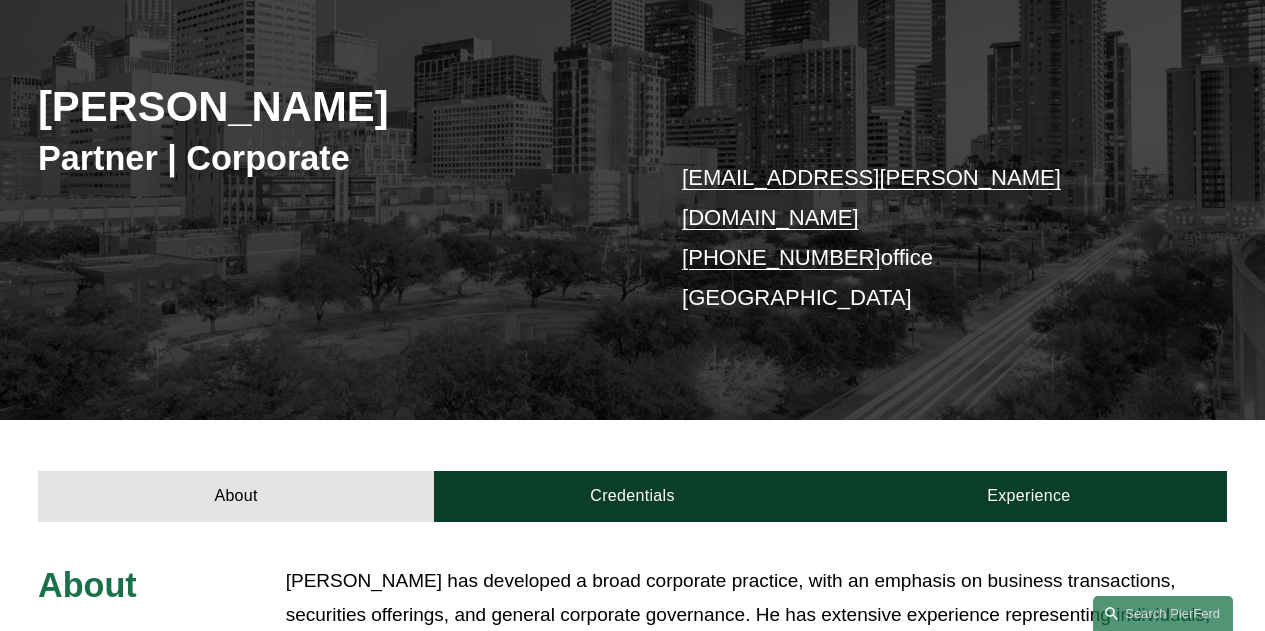 scroll, scrollTop: 223, scrollLeft: 0, axis: vertical 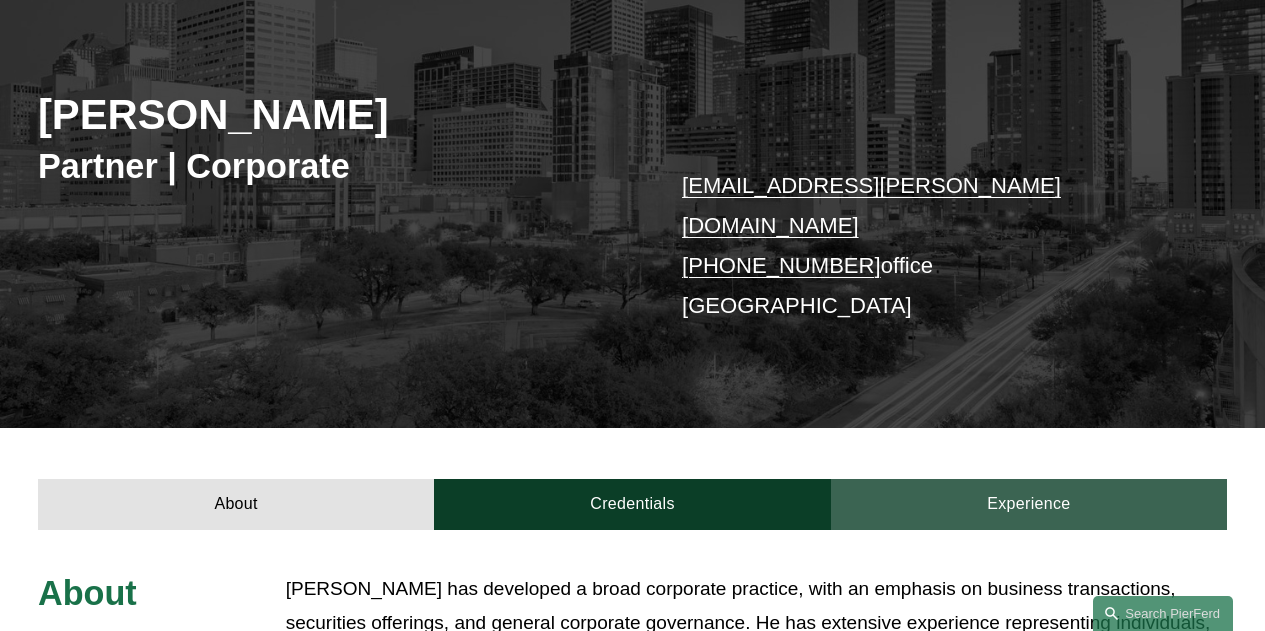 click on "Experience" at bounding box center [1029, 504] 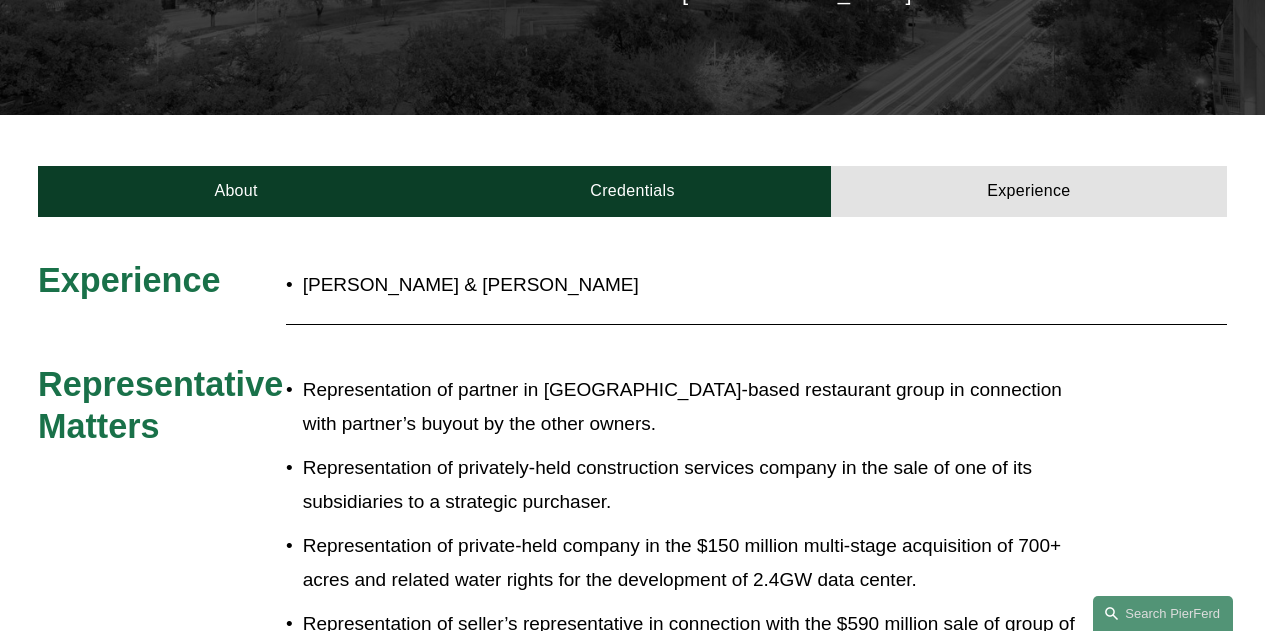scroll, scrollTop: 523, scrollLeft: 0, axis: vertical 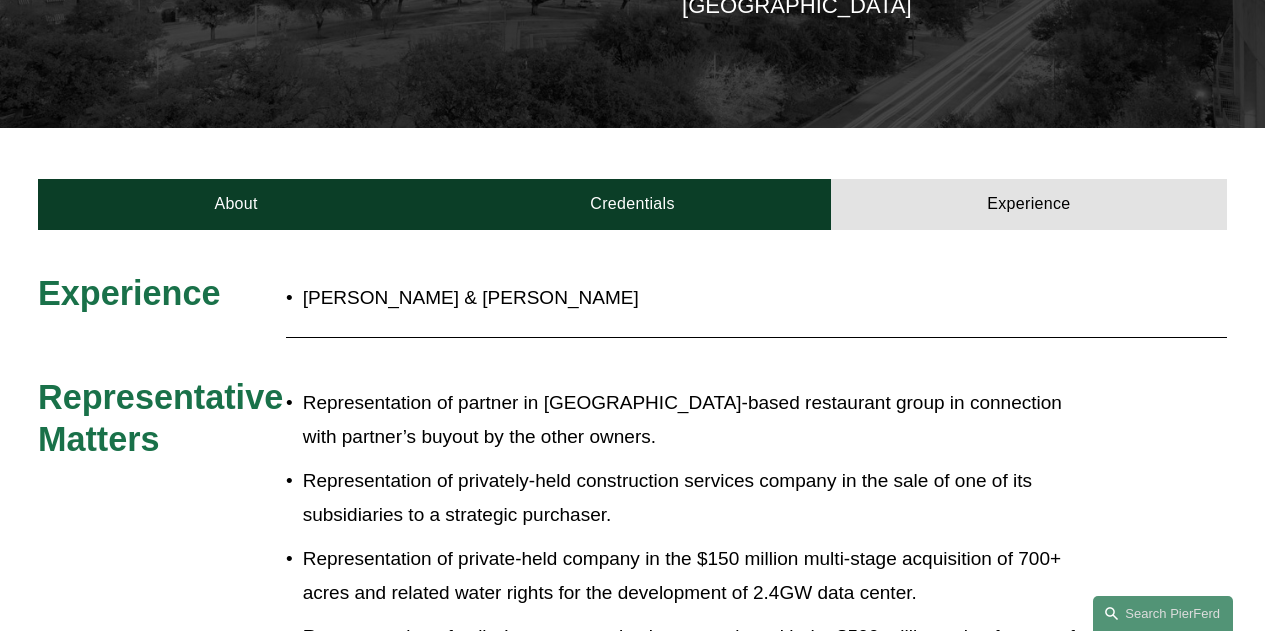 click on "Daniels & Tredennick" at bounding box center (691, 298) 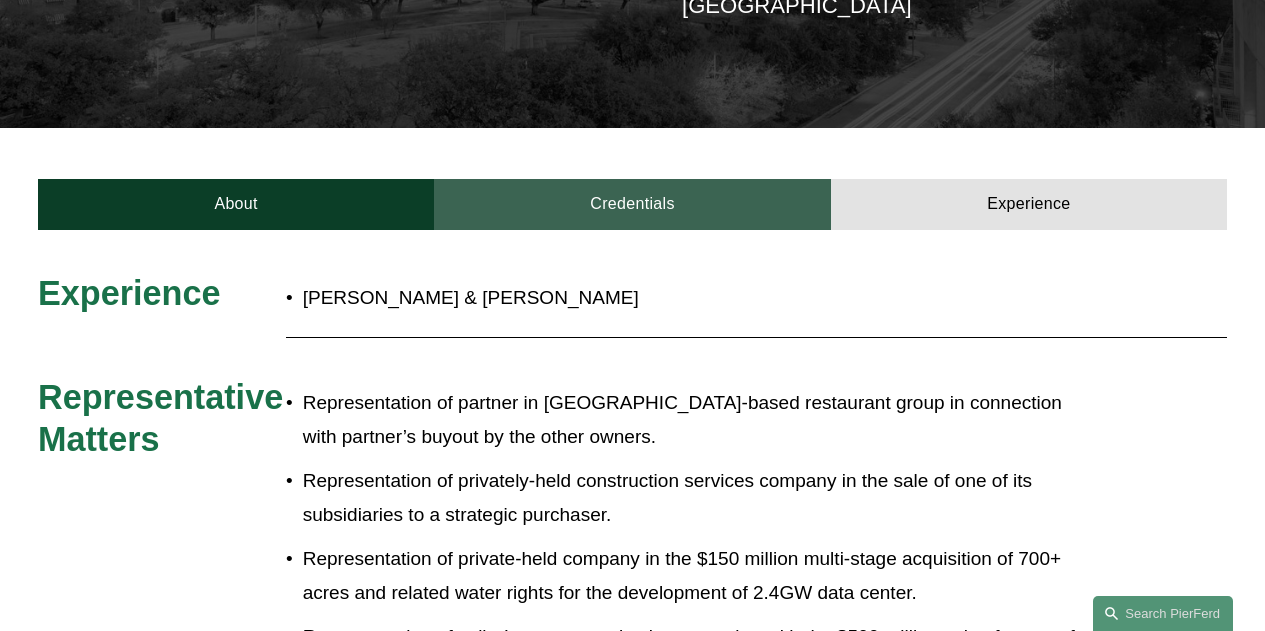 click on "Credentials" at bounding box center [632, 204] 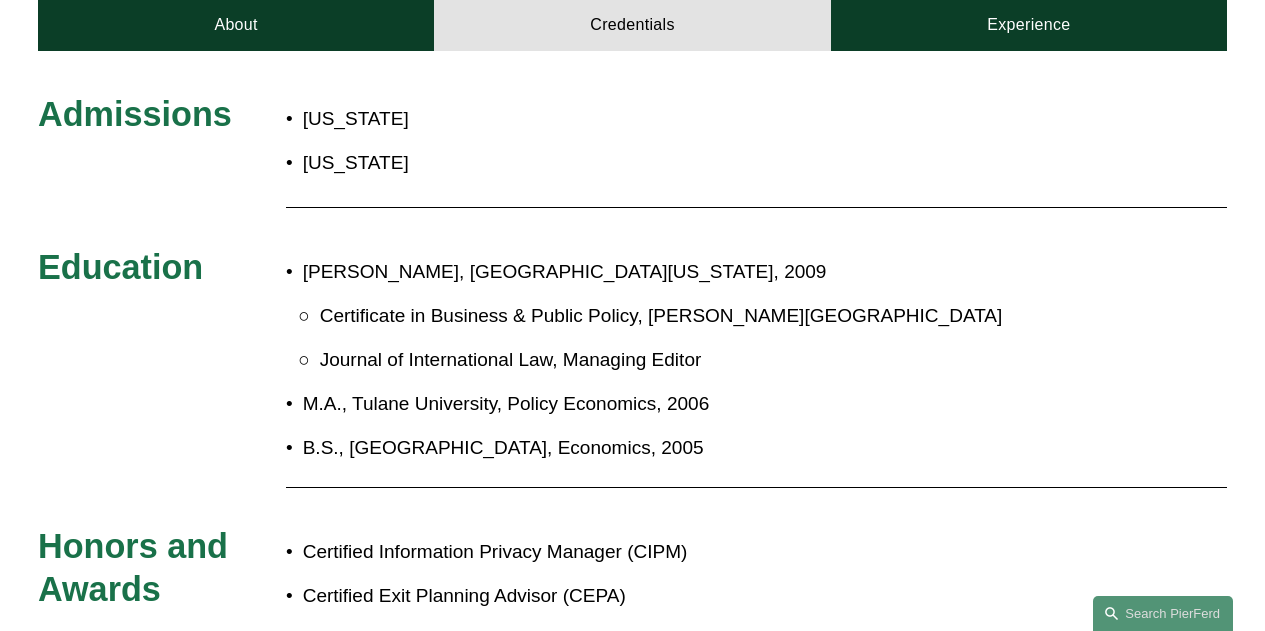 scroll, scrollTop: 523, scrollLeft: 0, axis: vertical 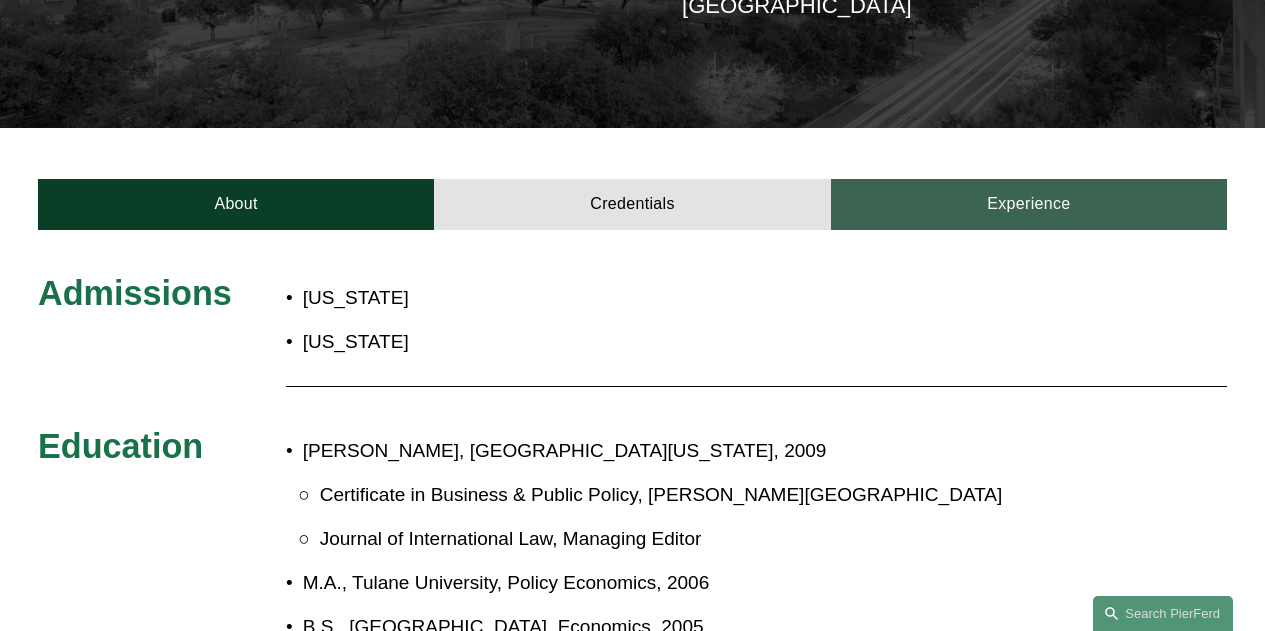 click on "Experience" at bounding box center (1029, 204) 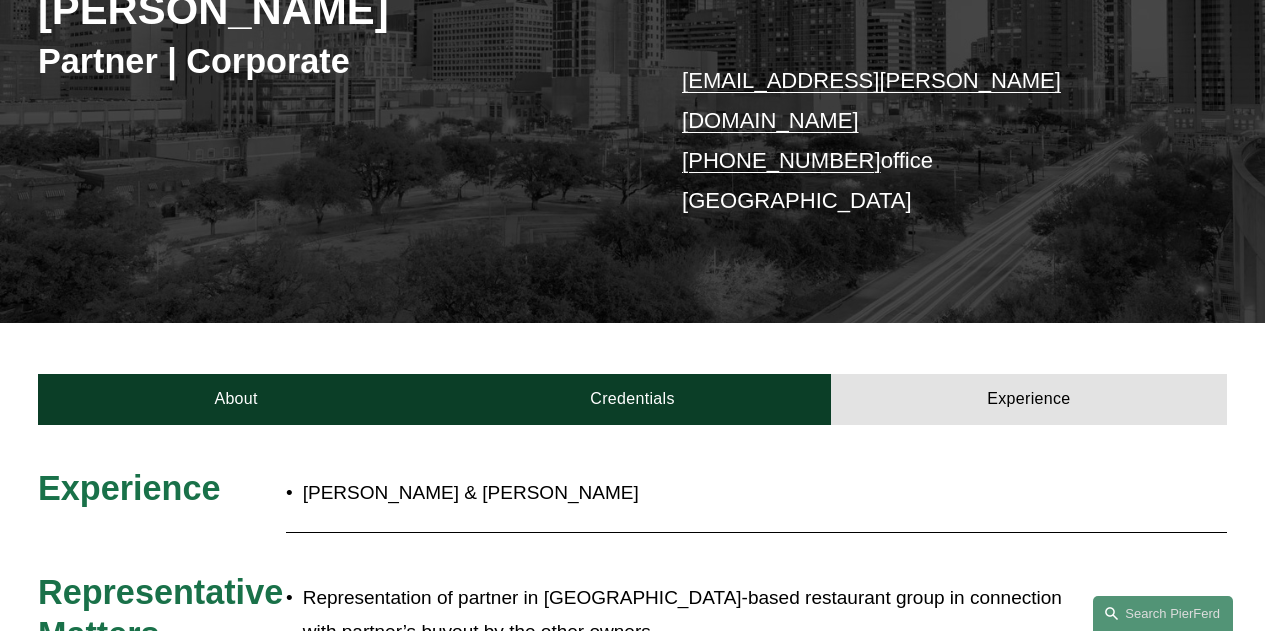 scroll, scrollTop: 523, scrollLeft: 0, axis: vertical 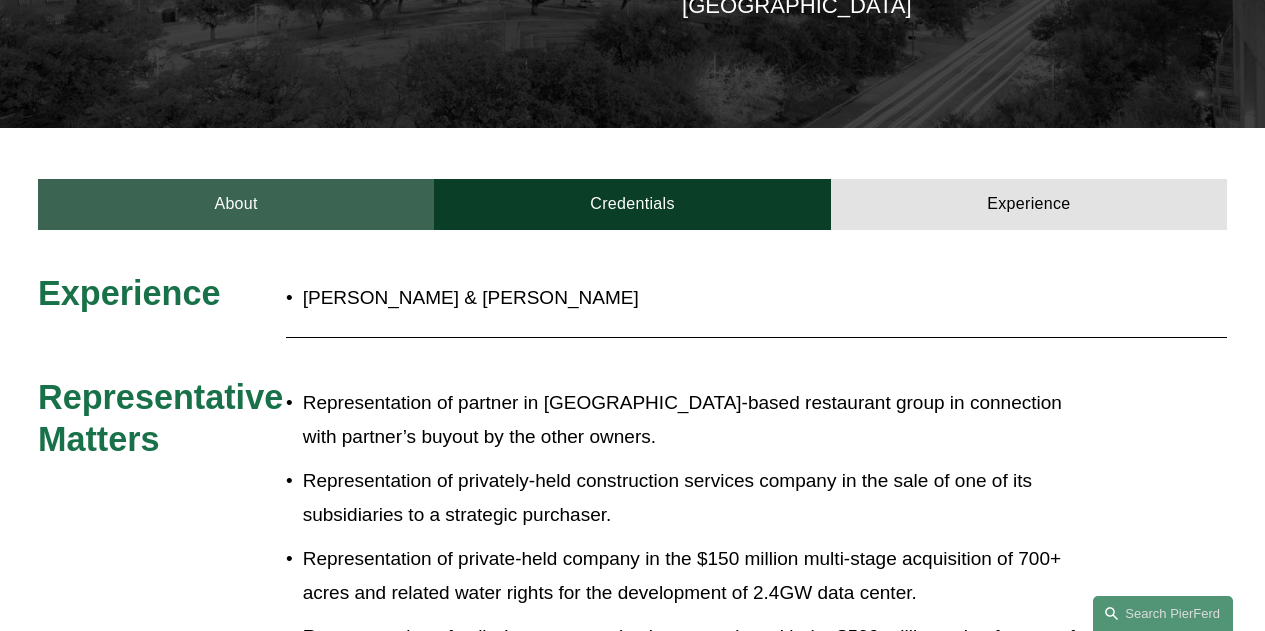 click on "About" at bounding box center (236, 204) 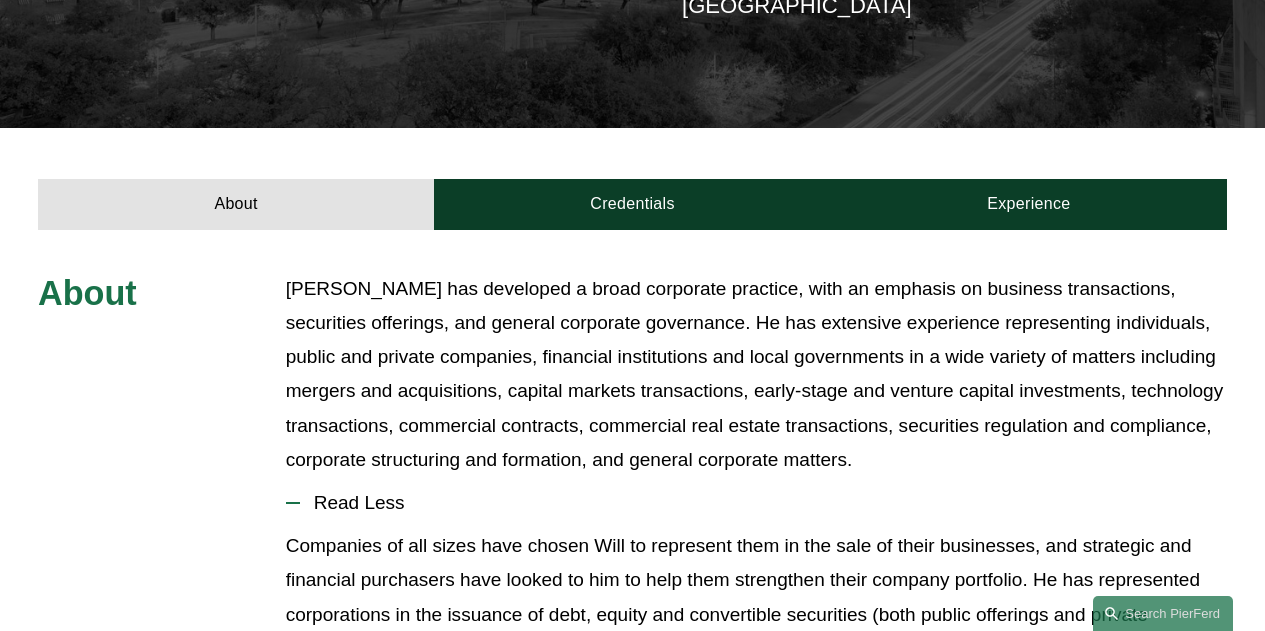 scroll, scrollTop: 0, scrollLeft: 0, axis: both 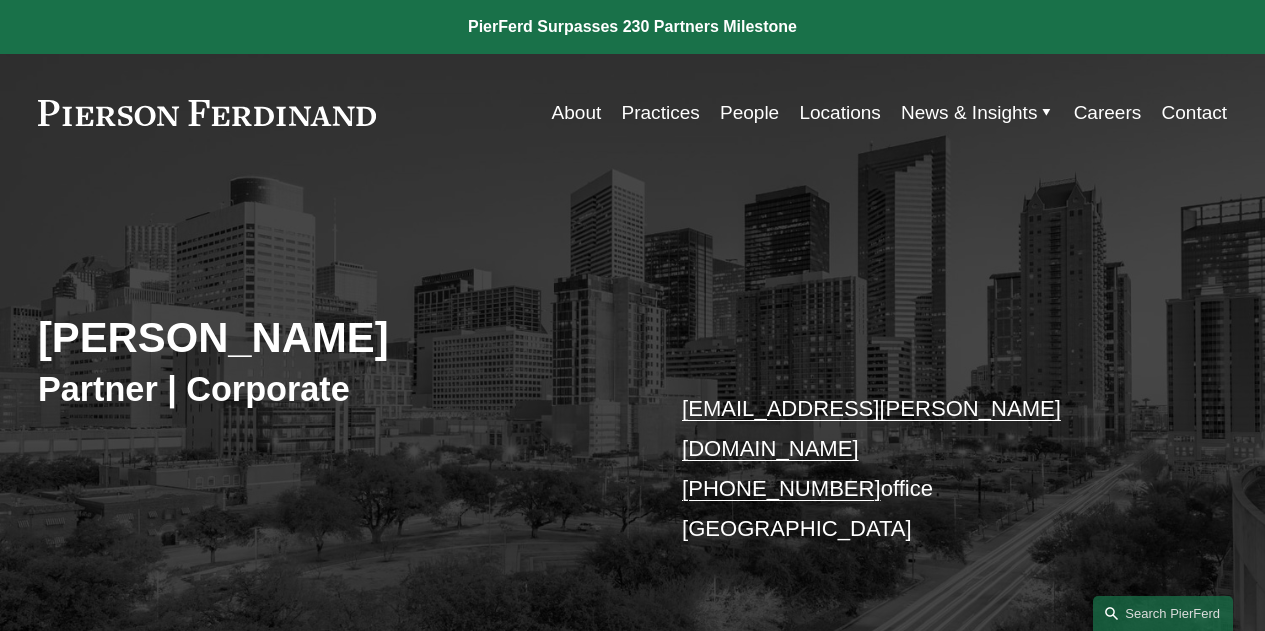 click on "News" at bounding box center (0, 0) 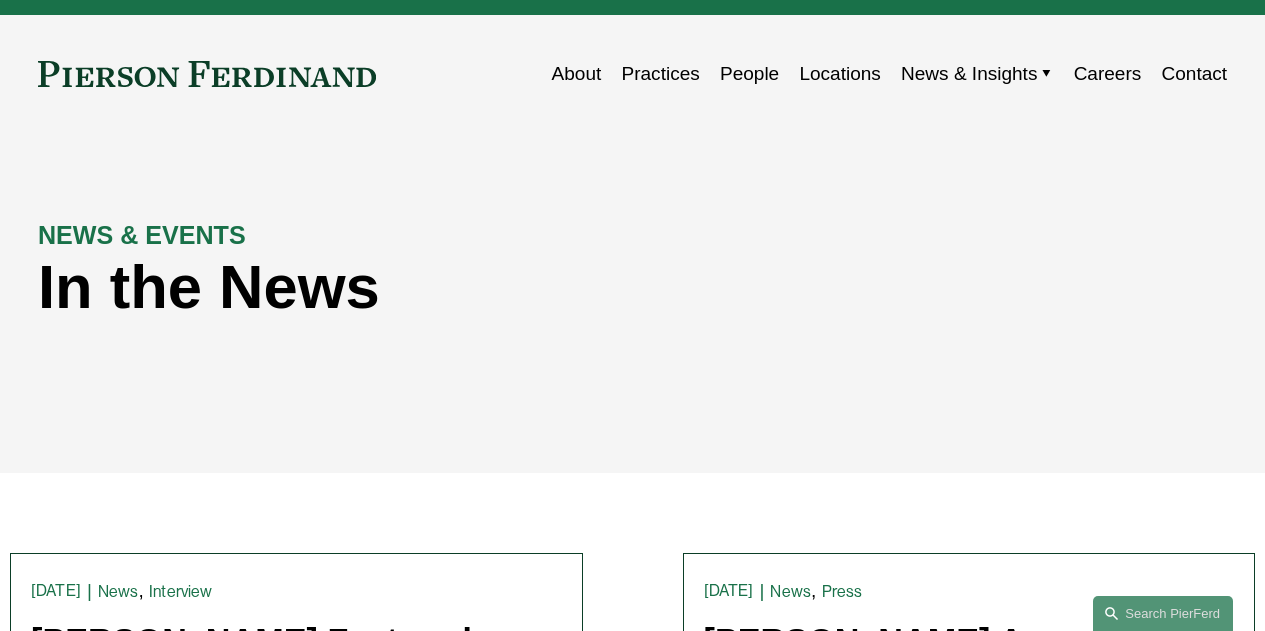 scroll, scrollTop: 0, scrollLeft: 0, axis: both 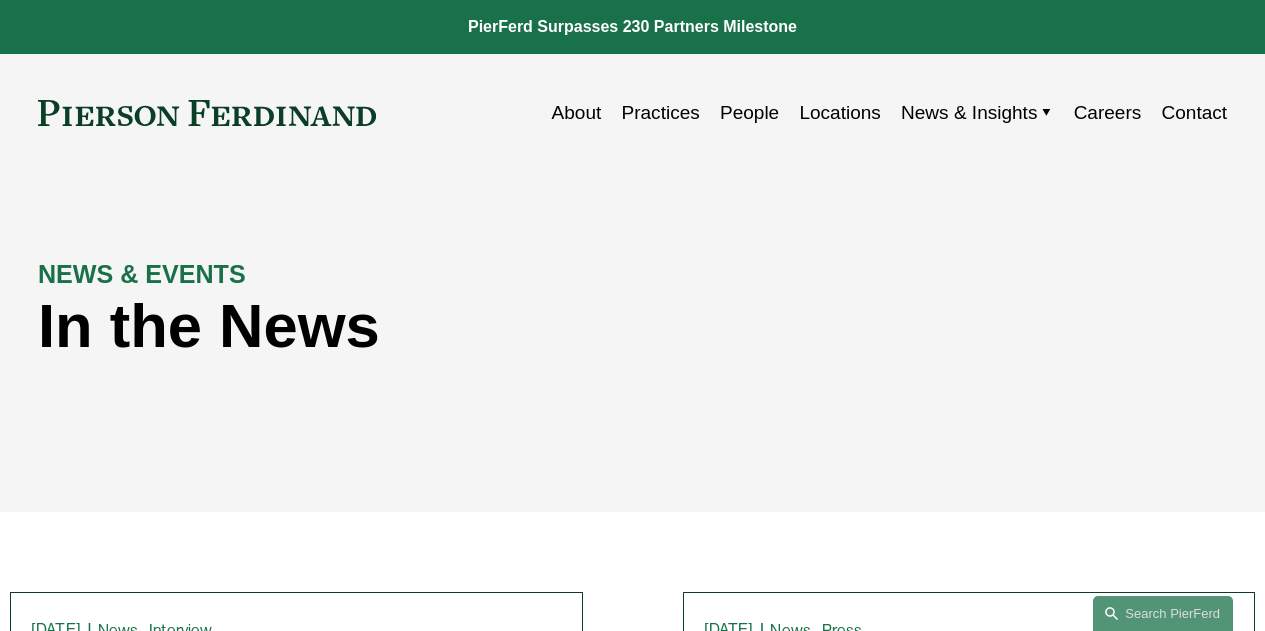 click on "About" at bounding box center (577, 113) 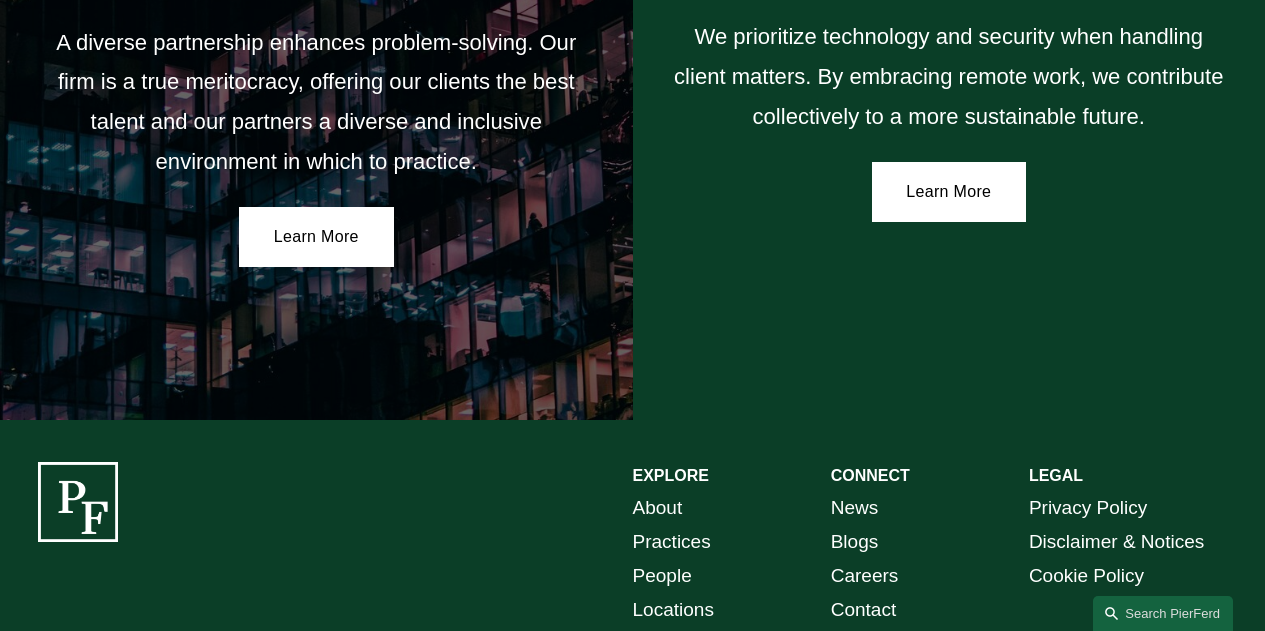 scroll, scrollTop: 3511, scrollLeft: 0, axis: vertical 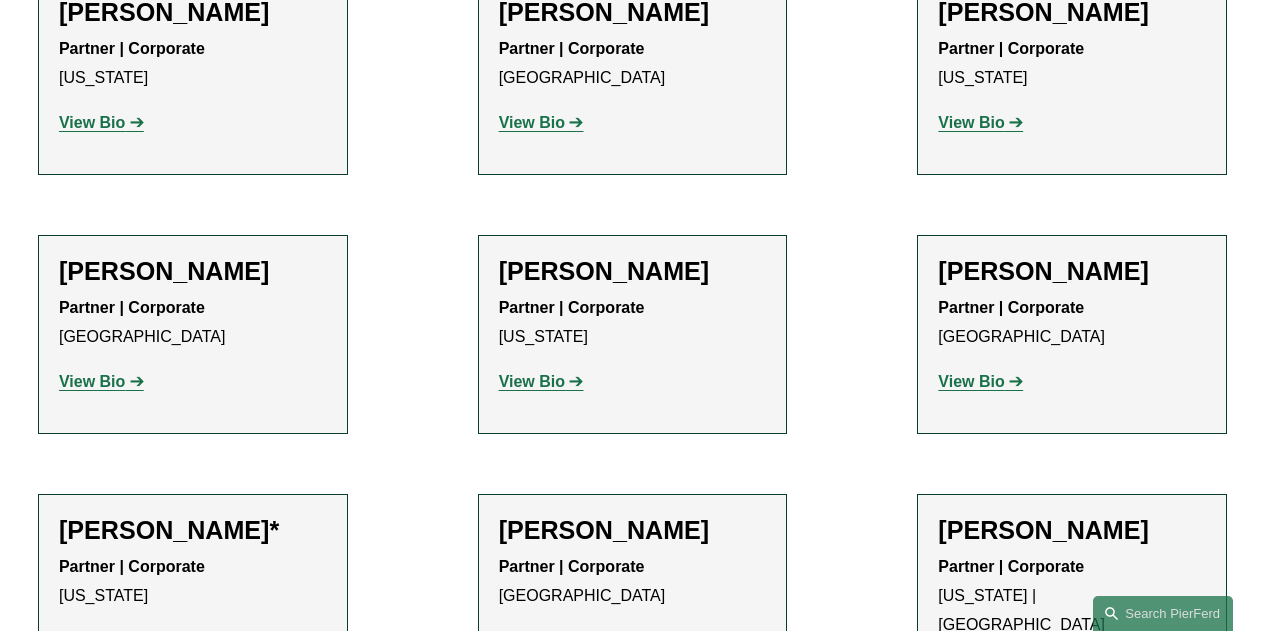 click on "View Bio" 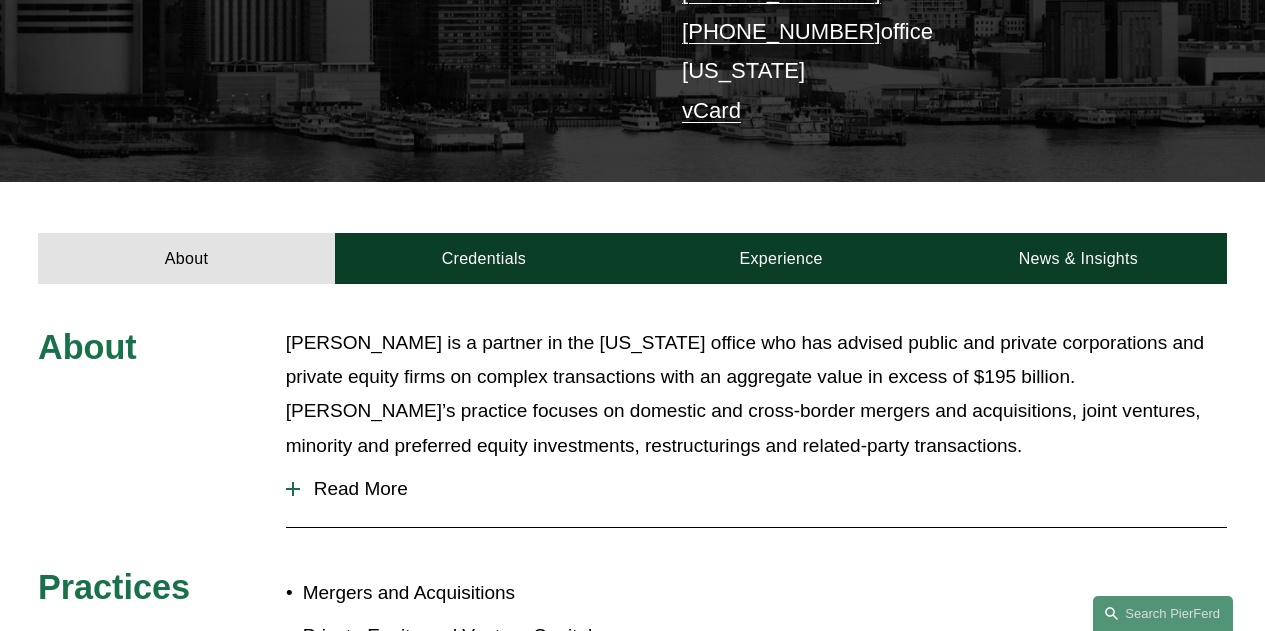 scroll, scrollTop: 500, scrollLeft: 0, axis: vertical 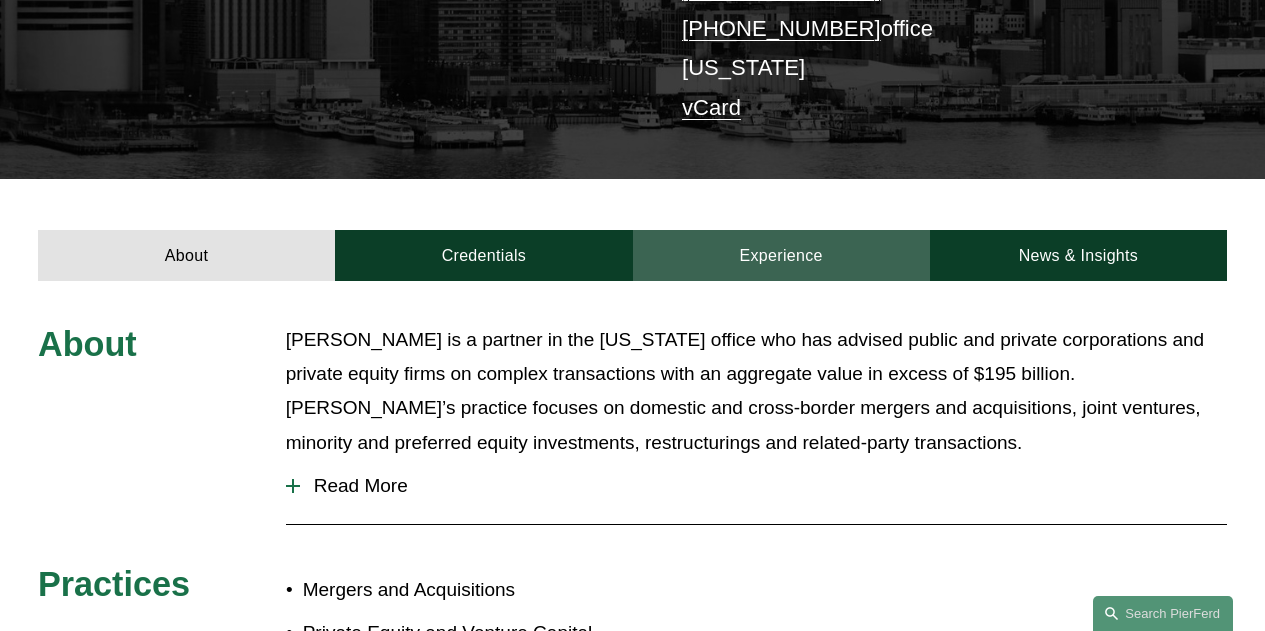 click on "Experience" at bounding box center (781, 255) 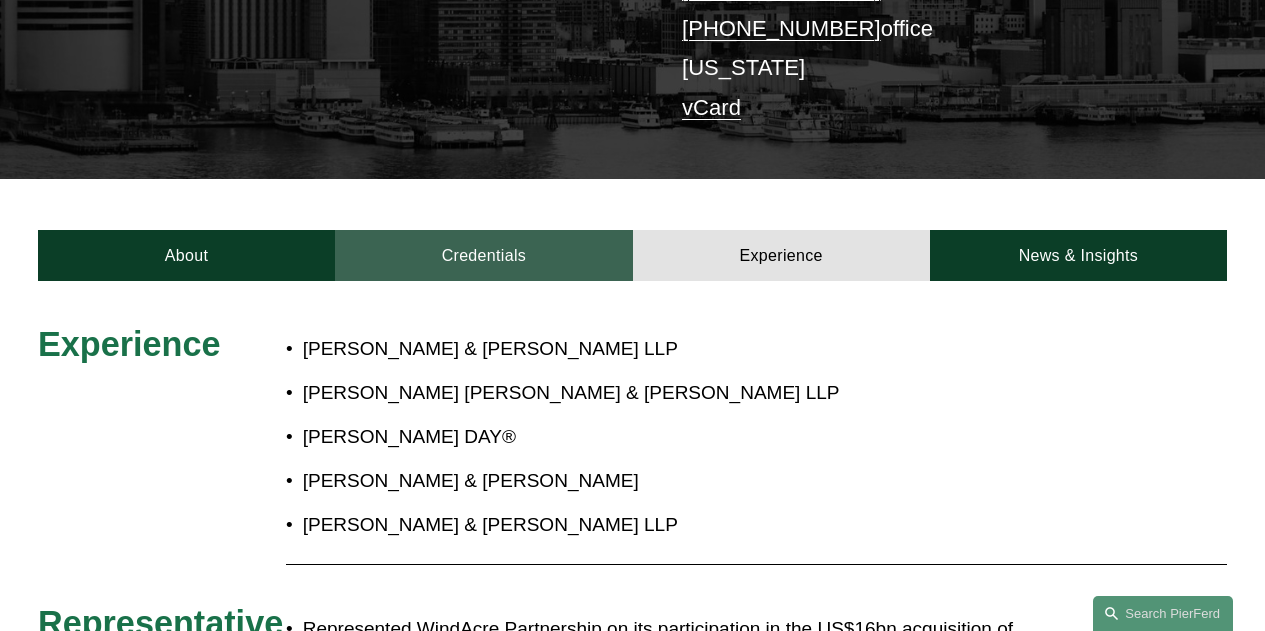 click on "Credentials" at bounding box center (483, 255) 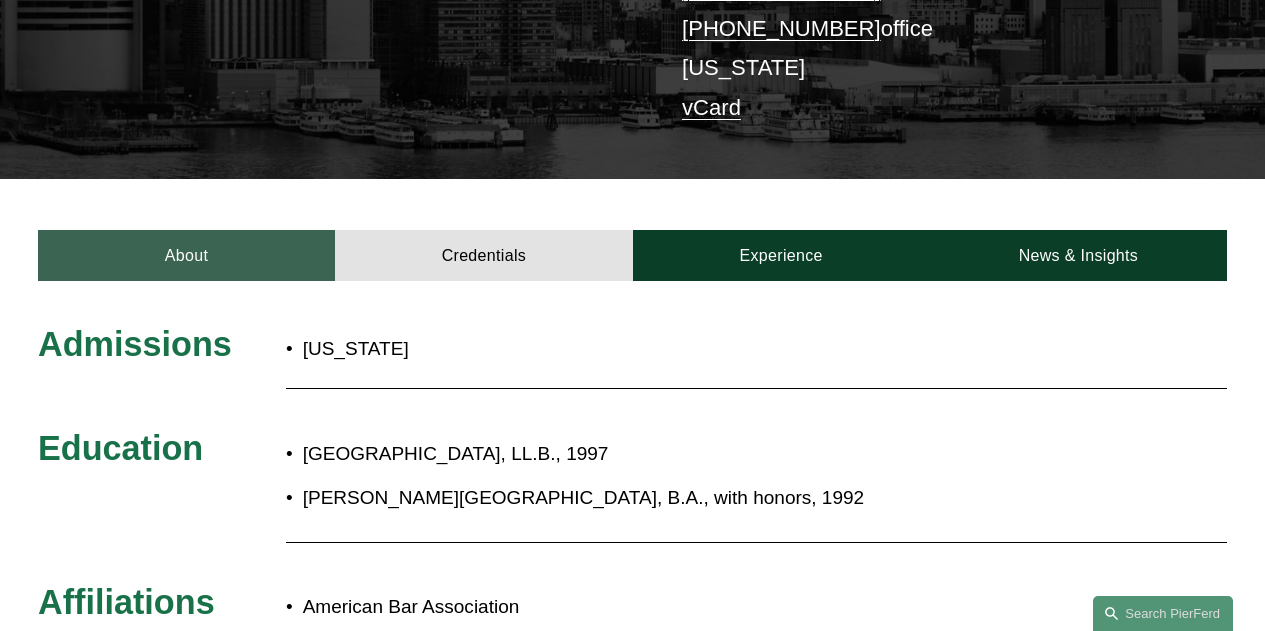 click on "About" at bounding box center (186, 255) 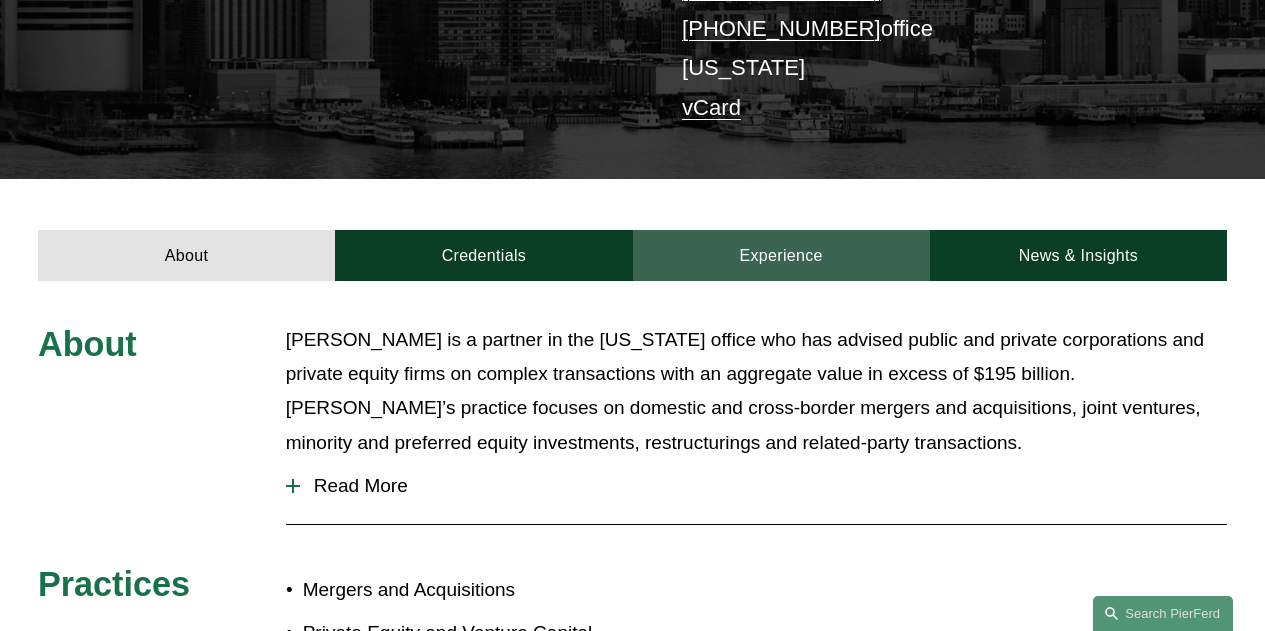 click on "Experience" at bounding box center [781, 255] 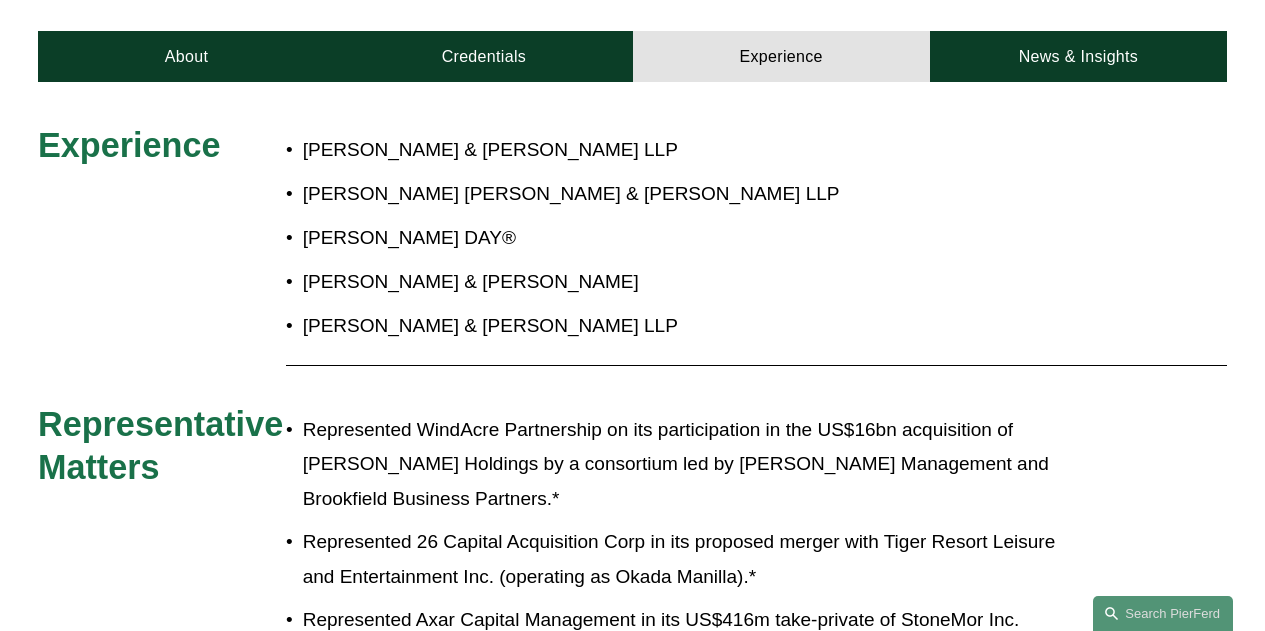 scroll, scrollTop: 700, scrollLeft: 0, axis: vertical 